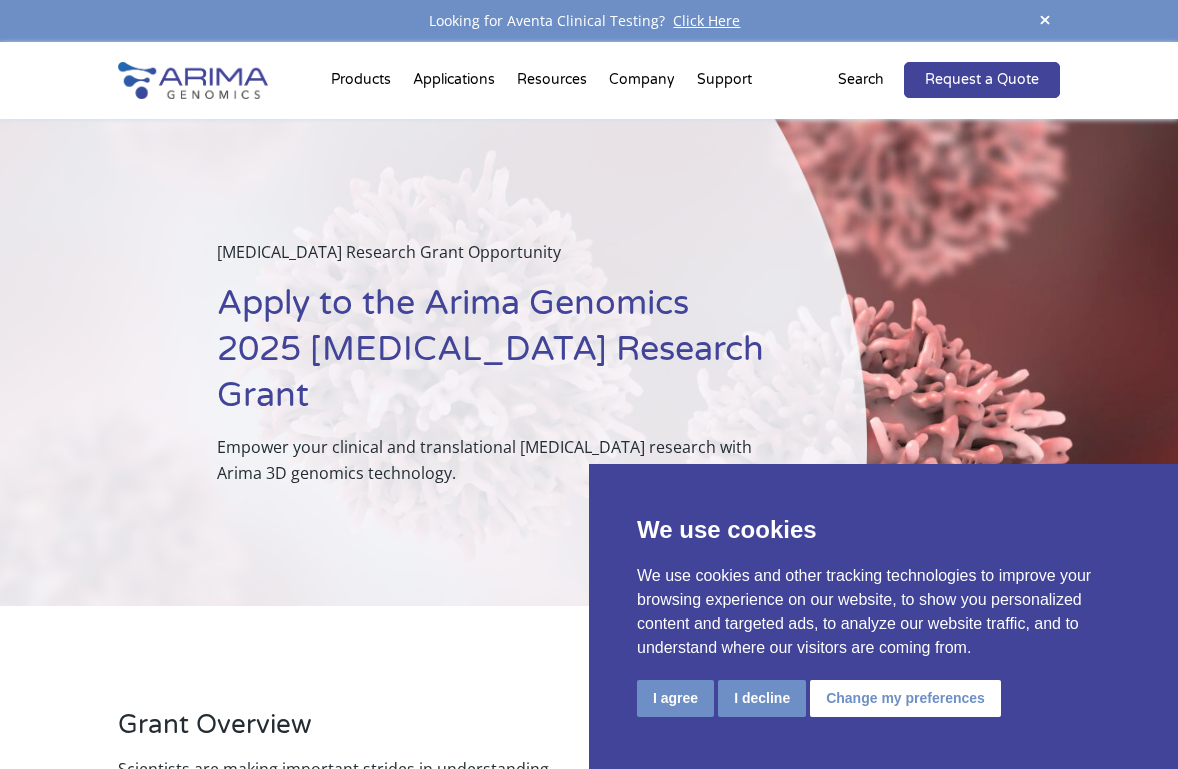 scroll, scrollTop: 0, scrollLeft: 0, axis: both 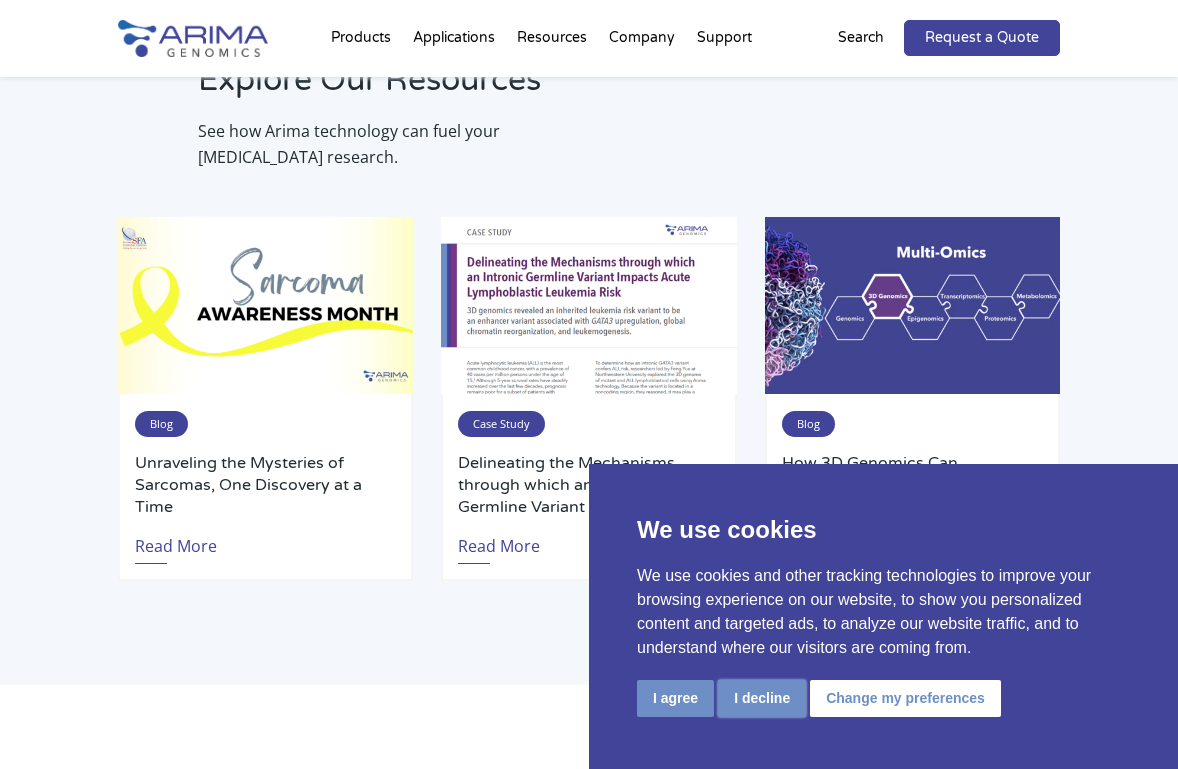 click on "I decline" at bounding box center [762, 698] 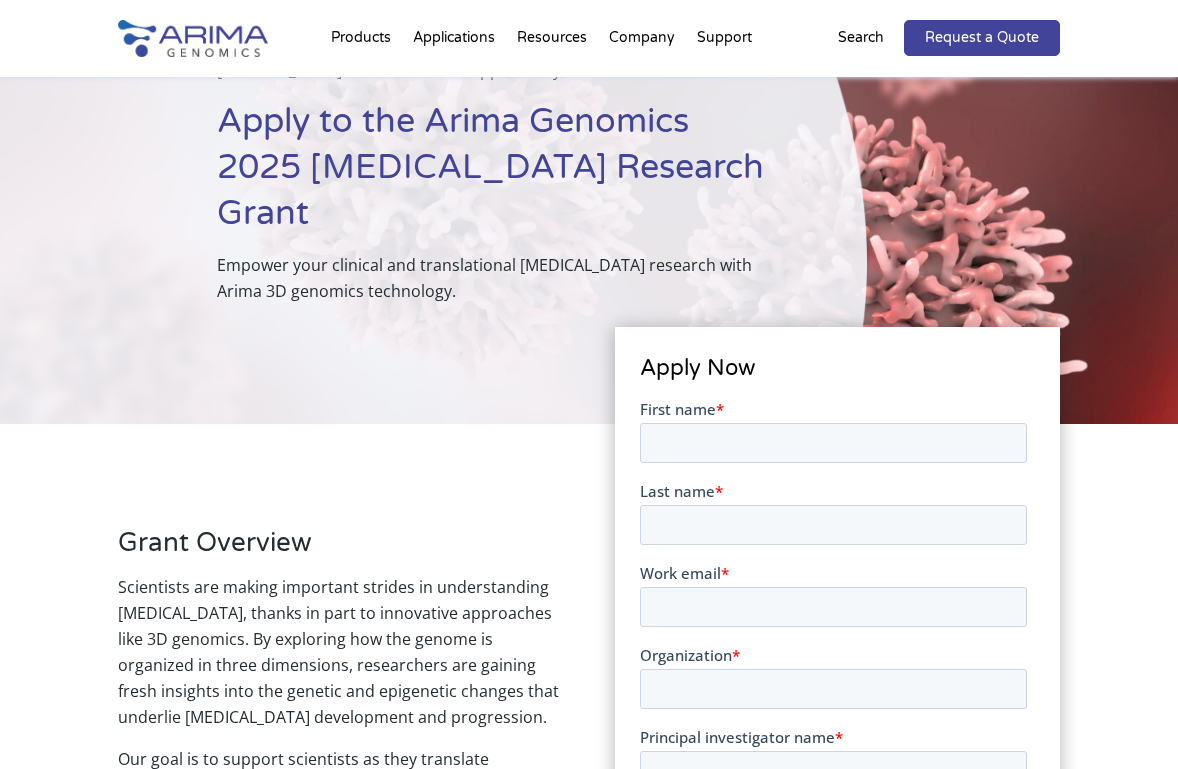 scroll, scrollTop: 172, scrollLeft: 0, axis: vertical 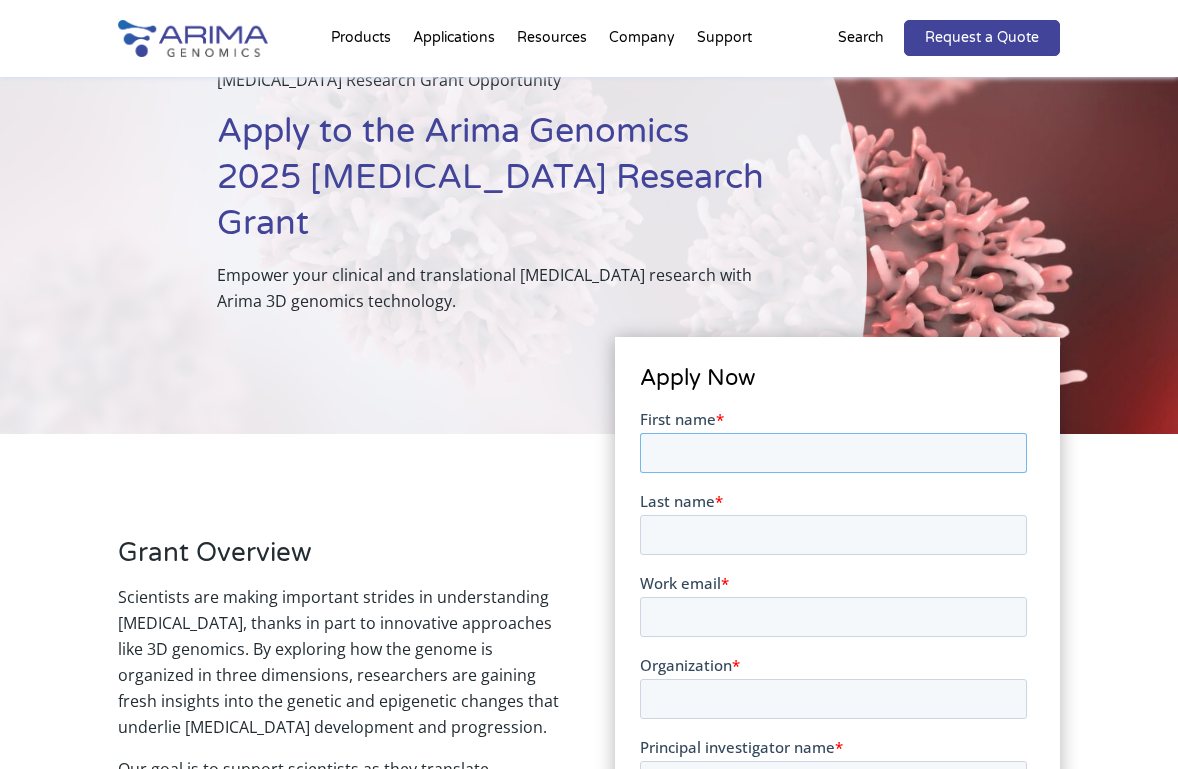 click on "First name *" at bounding box center (832, 453) 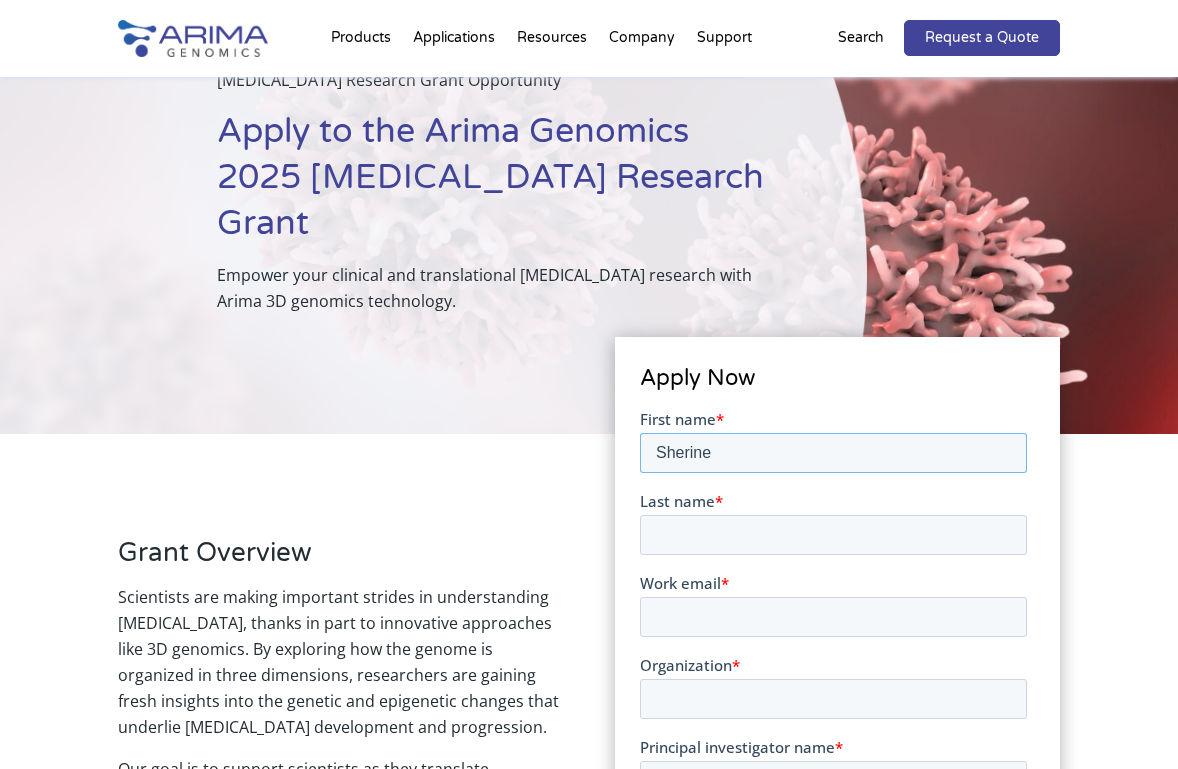 type on "Sherine" 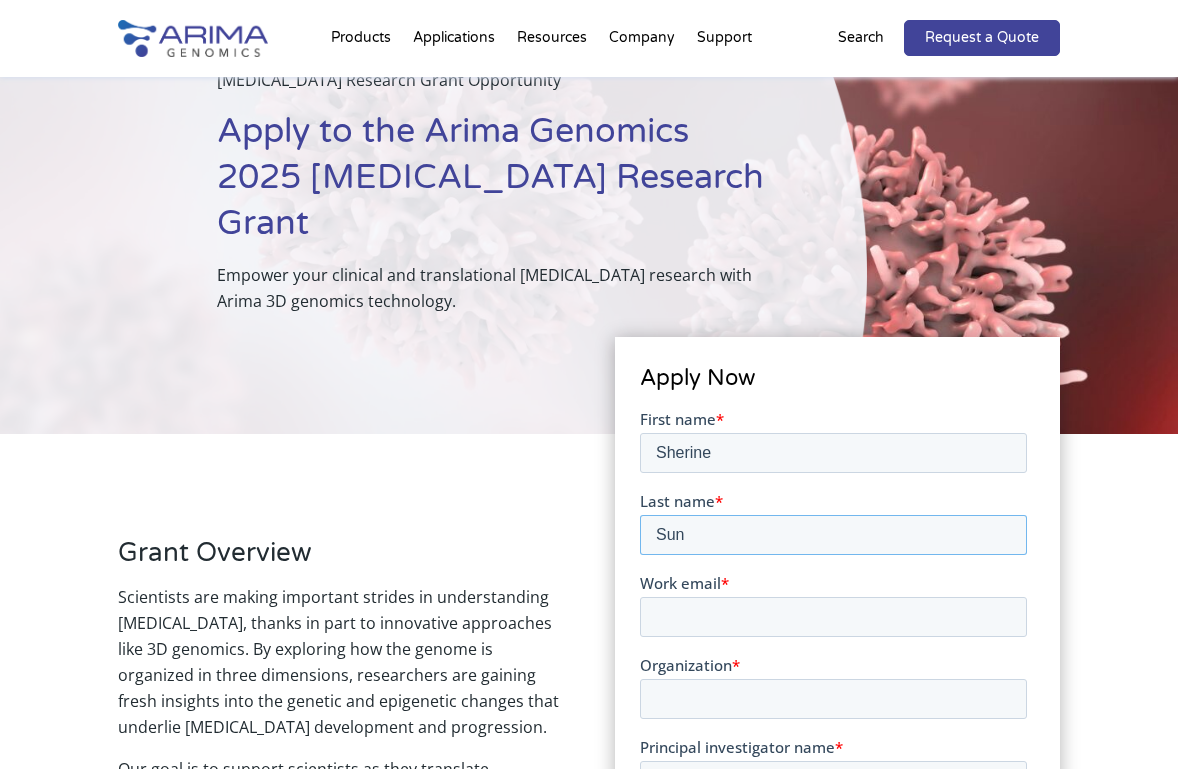 type on "Sun" 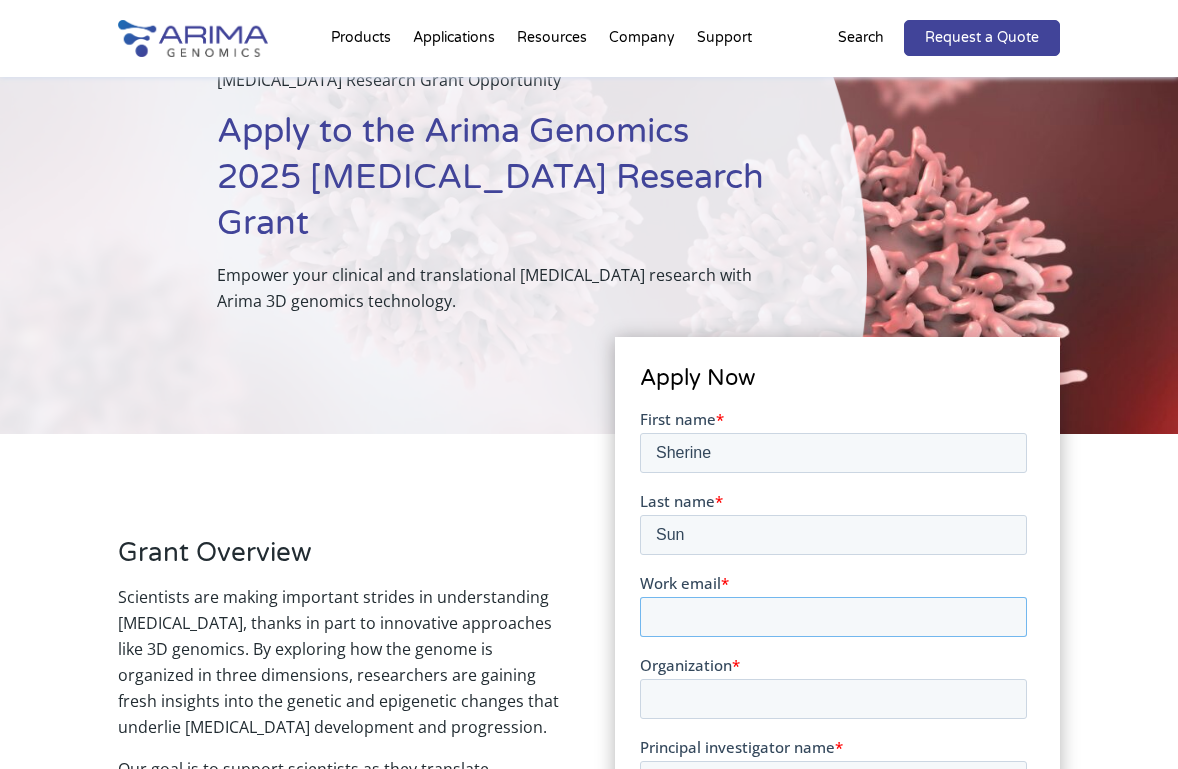 click on "Work email *" at bounding box center [832, 617] 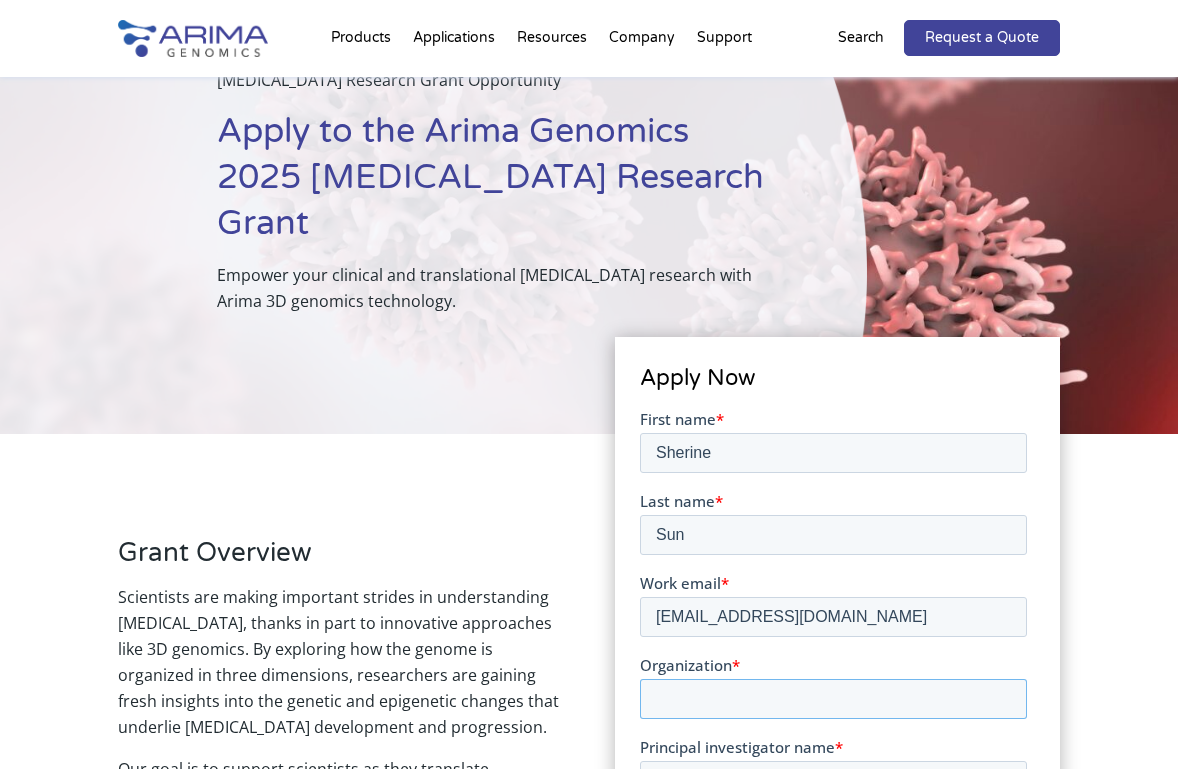 click on "Organization *" at bounding box center [832, 699] 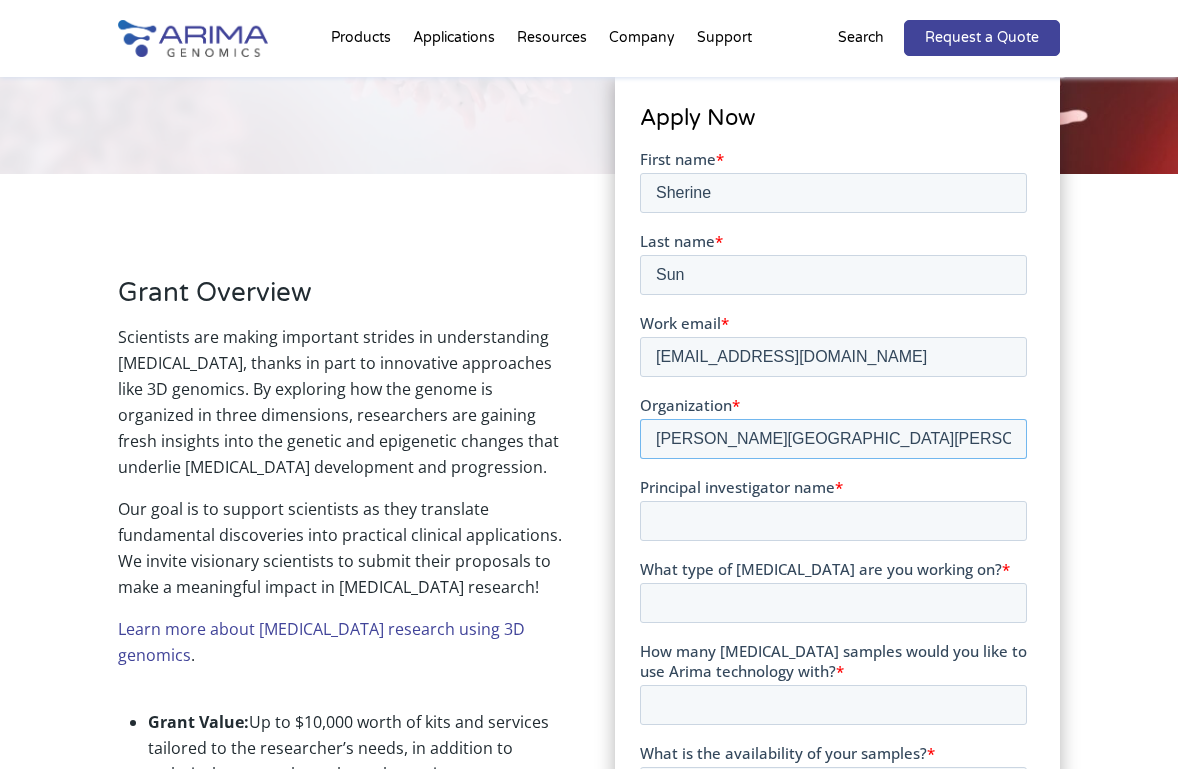 scroll, scrollTop: 445, scrollLeft: 0, axis: vertical 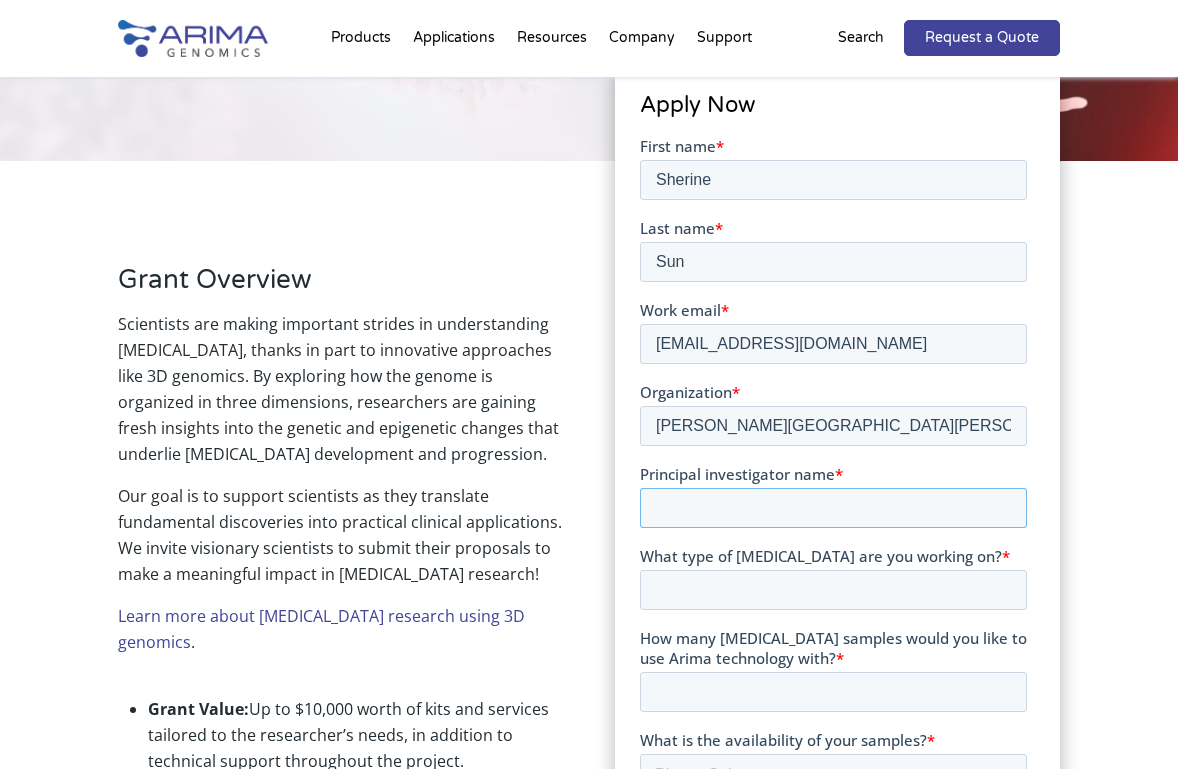 click on "Principal investigator name *" at bounding box center [832, 508] 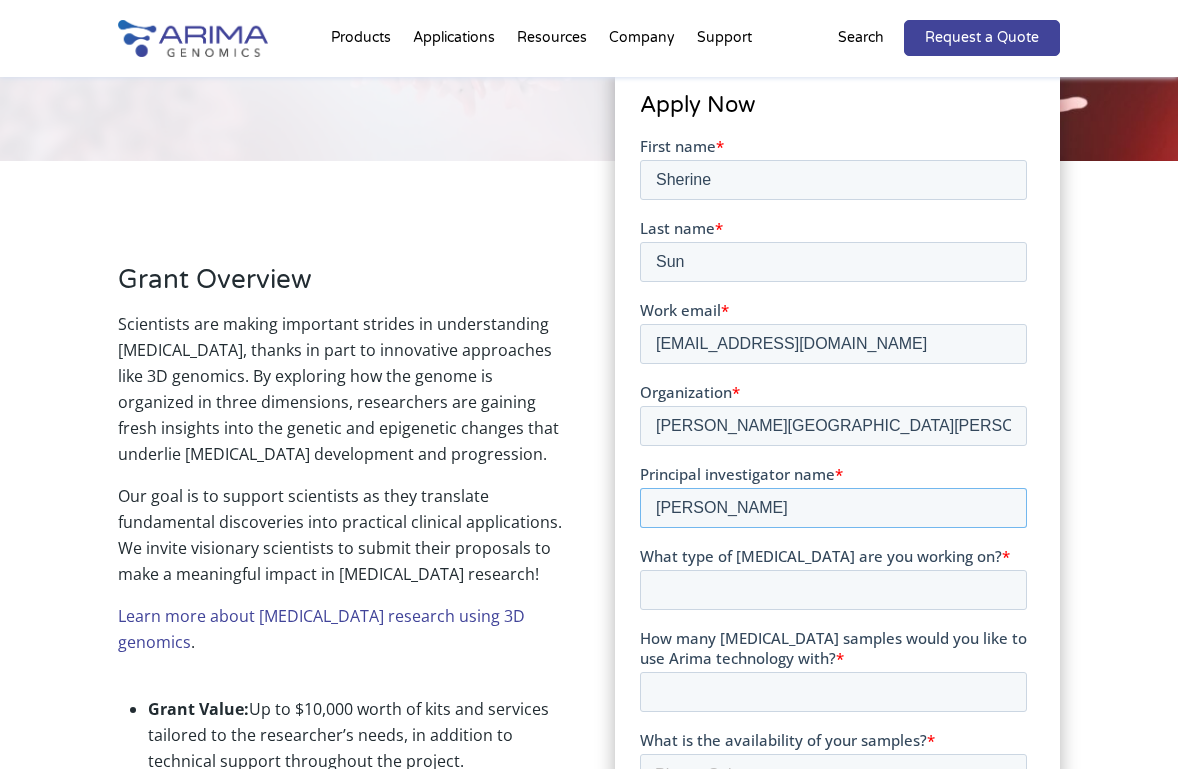type on "Sherine Sun" 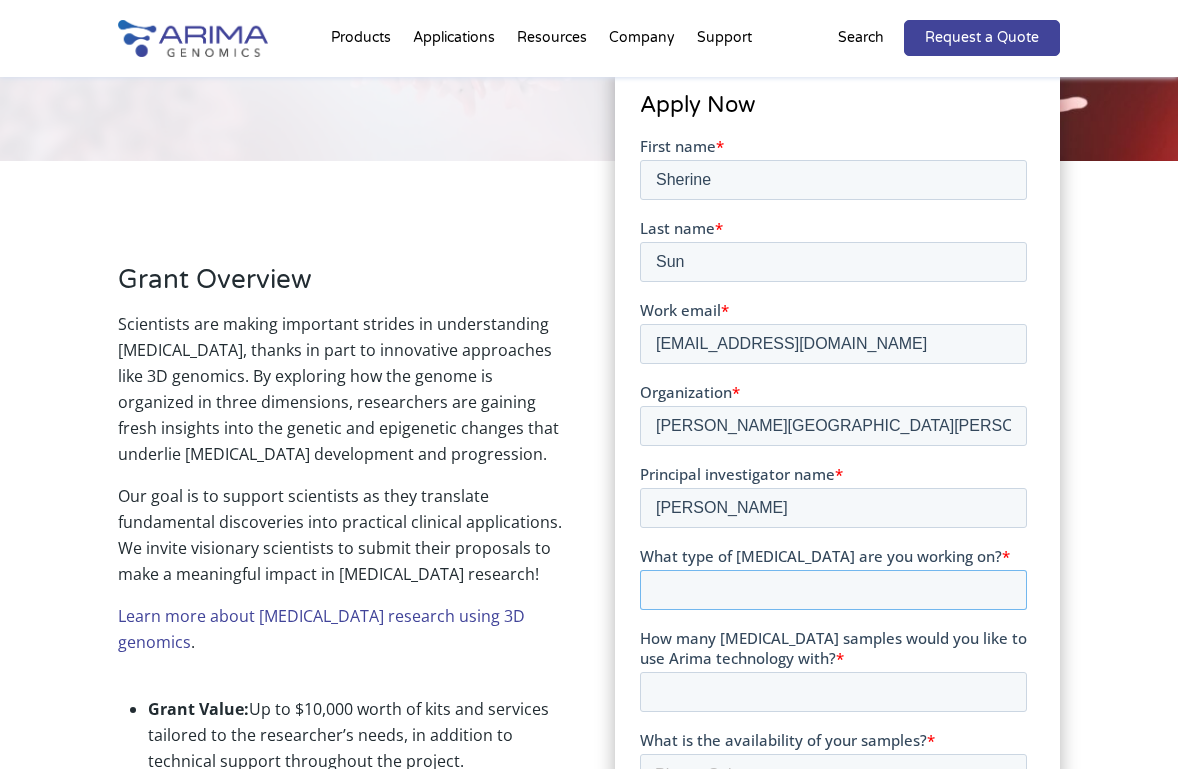 click on "What type of cancer are you working on?  *" at bounding box center (832, 590) 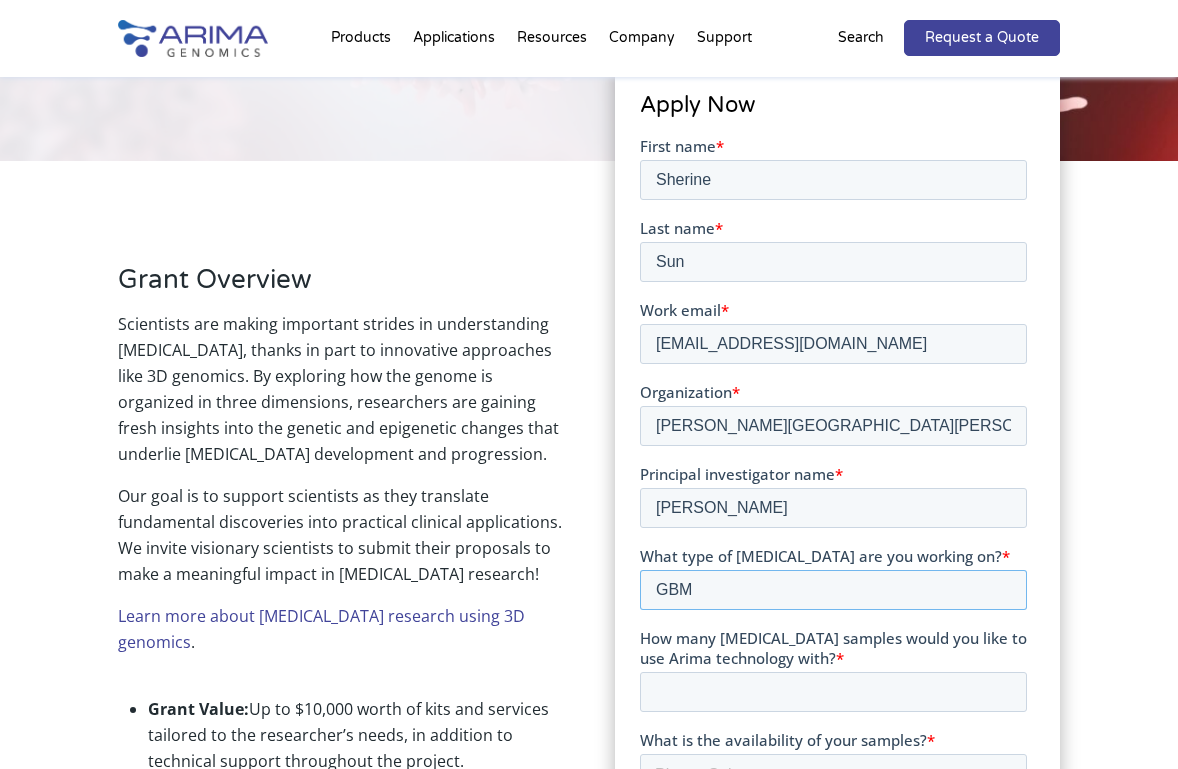 type on "GBM" 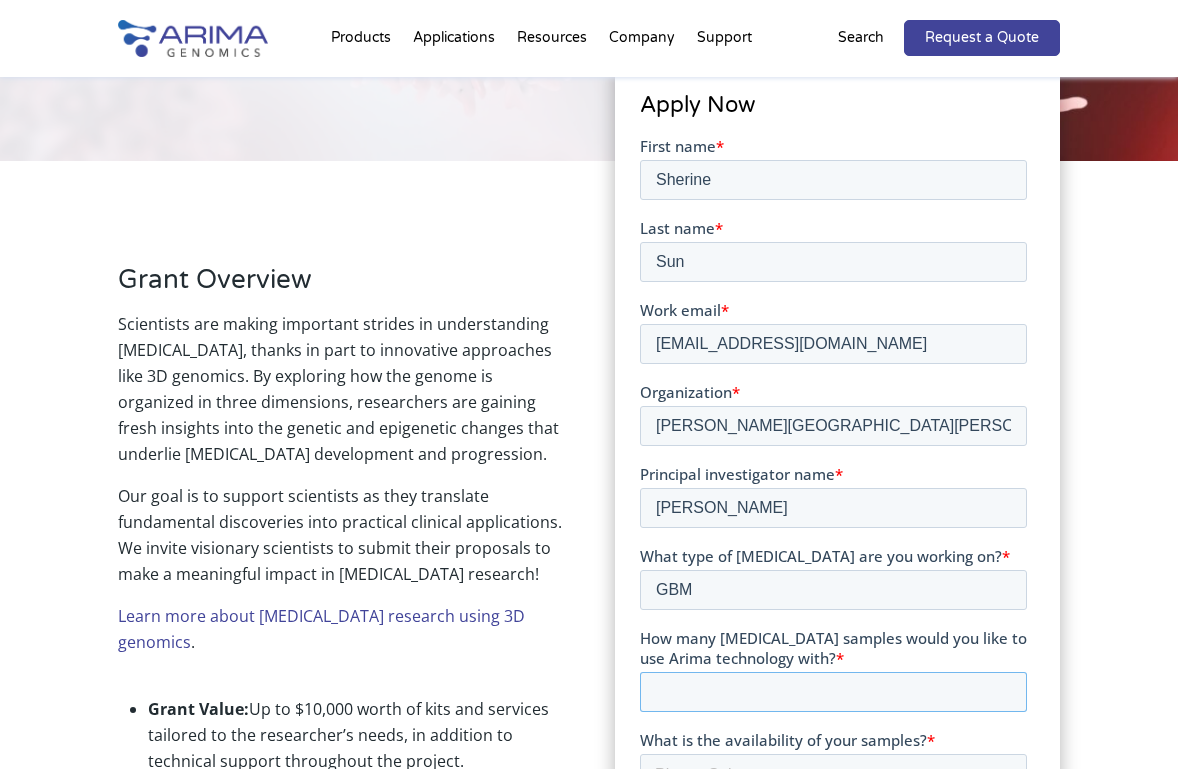 click on "How many cancer samples would you like to use Arima technology with? *" at bounding box center [832, 692] 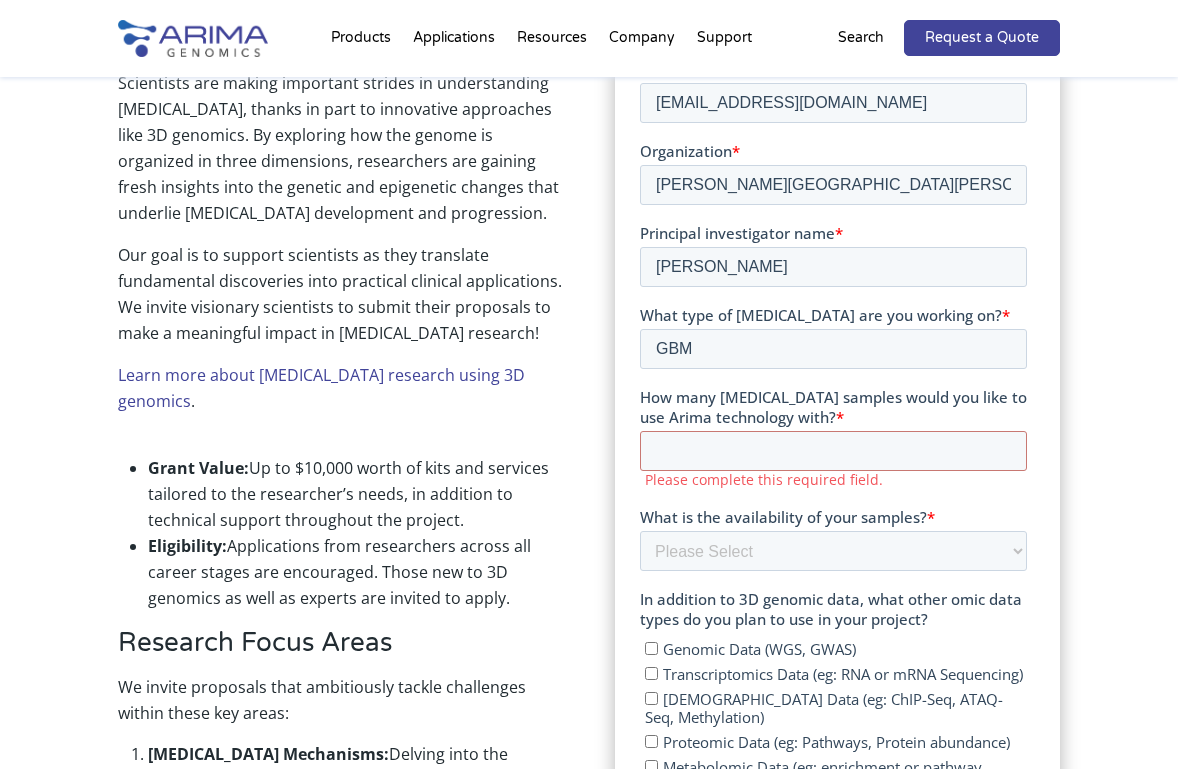 scroll, scrollTop: 694, scrollLeft: 0, axis: vertical 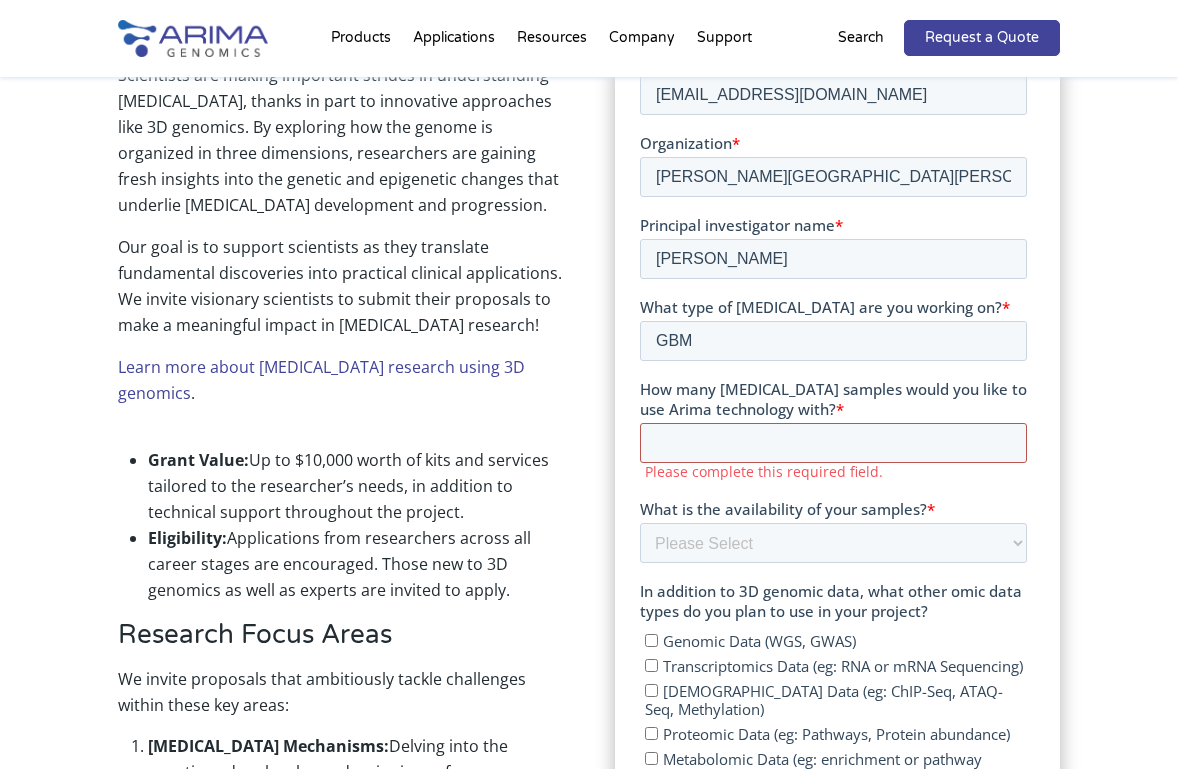 click on "How many cancer samples would you like to use Arima technology with? *" at bounding box center (832, 444) 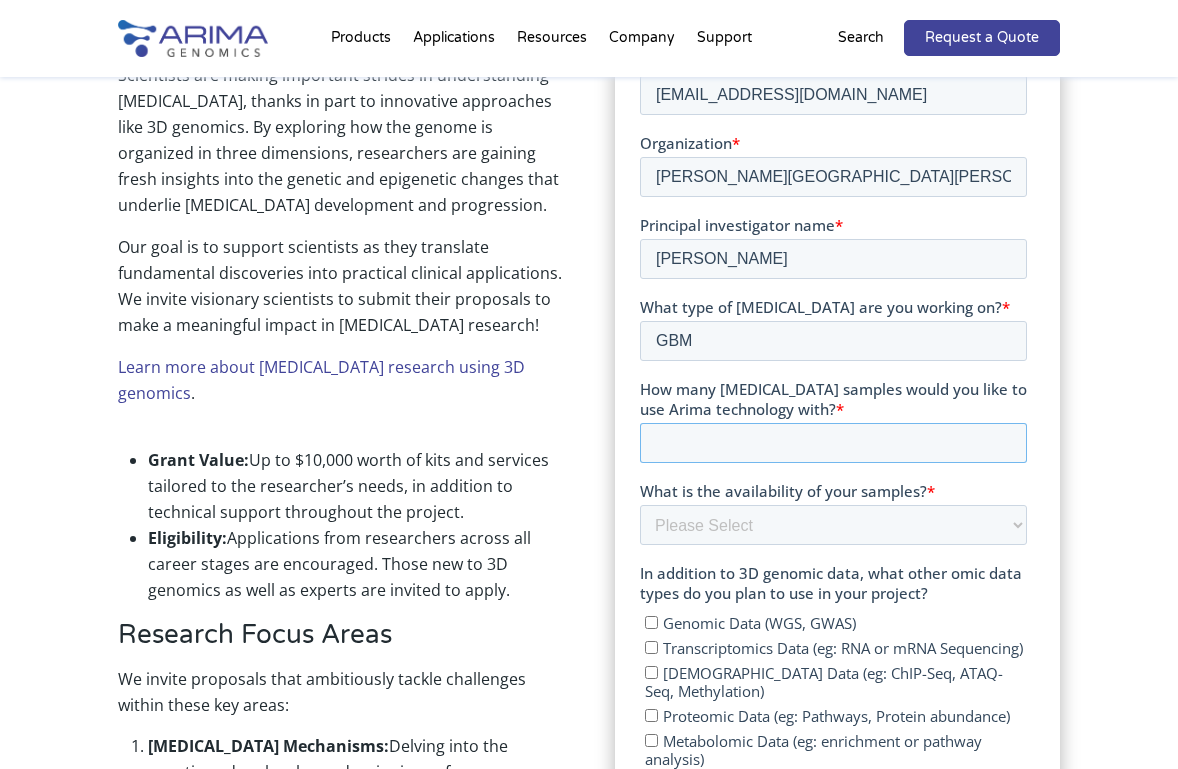 click on "How many cancer samples would you like to use Arima technology with? *" at bounding box center (832, 444) 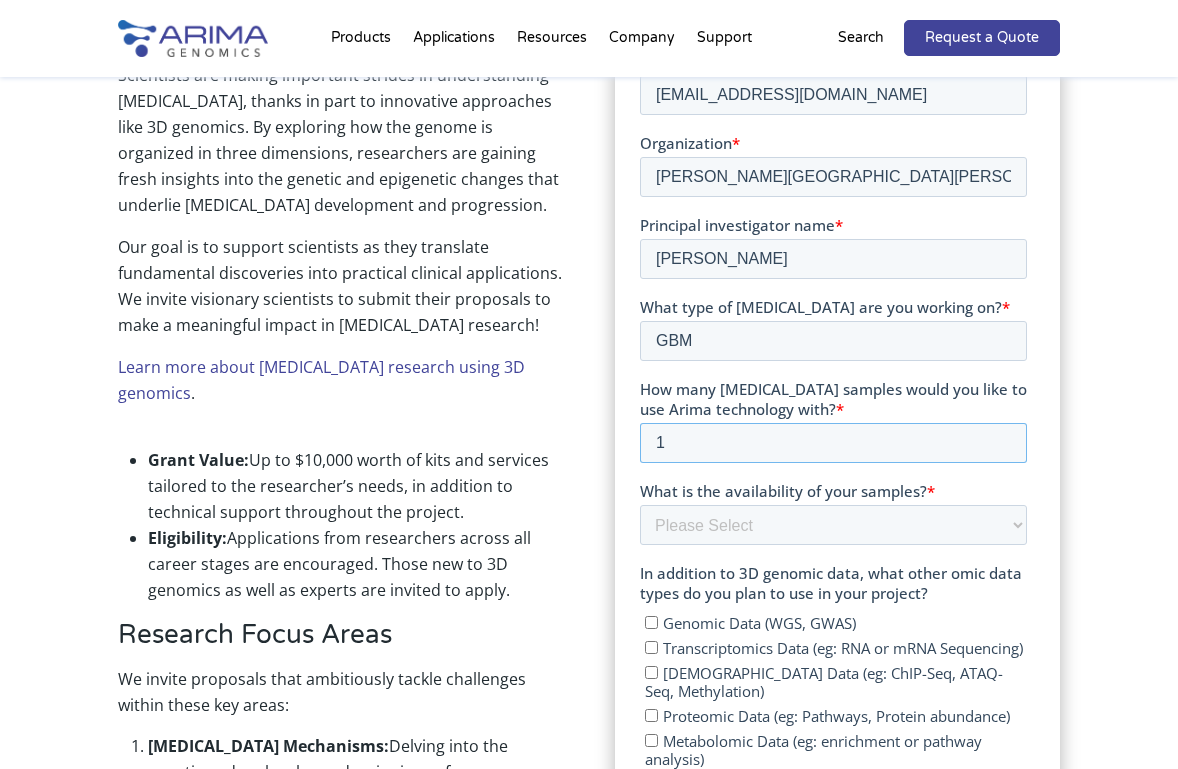 click on "1" at bounding box center (832, 444) 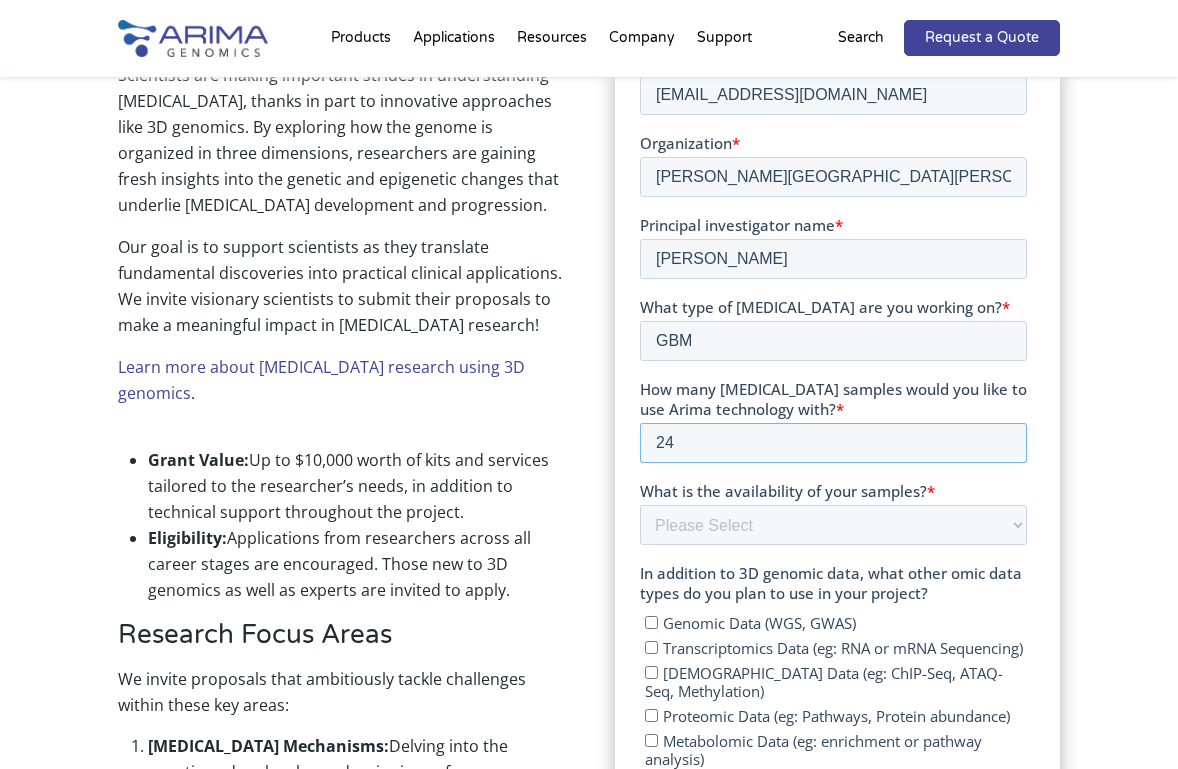 type on "24" 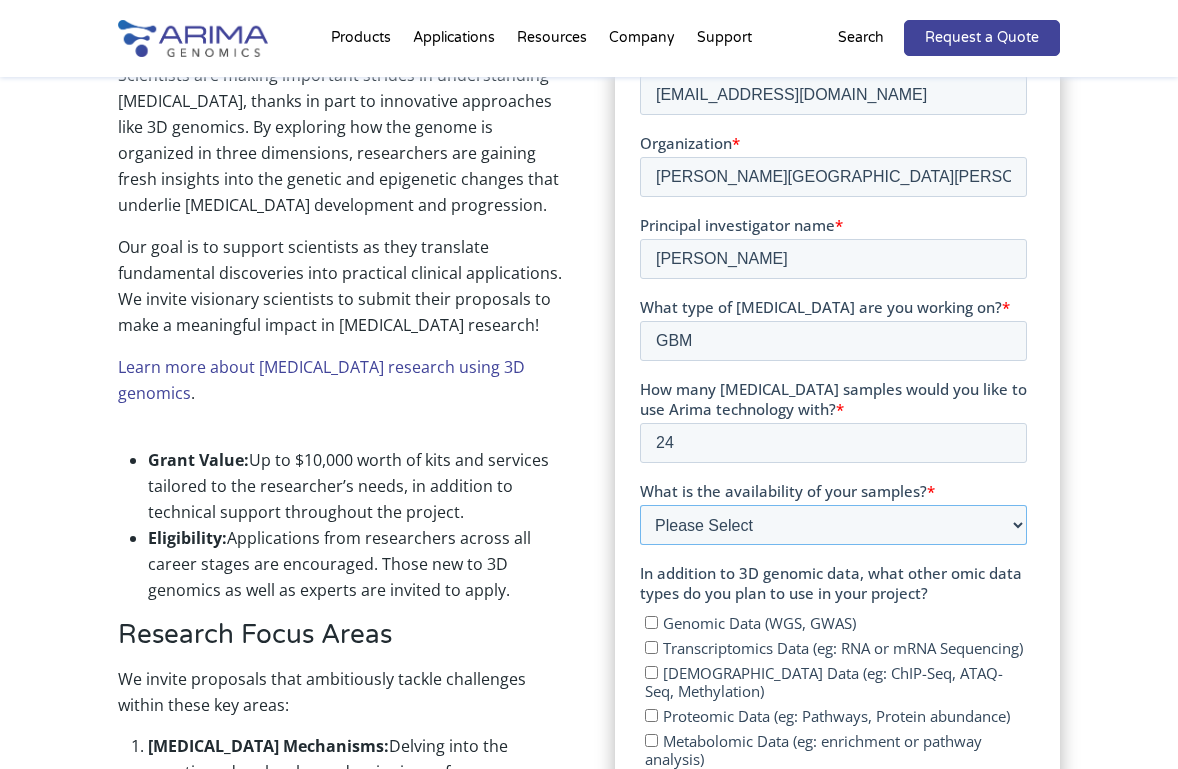 click on "Please Select Currently ready for use Will be ready within 2 months Will take longer than 2 months to acquire" at bounding box center [832, 526] 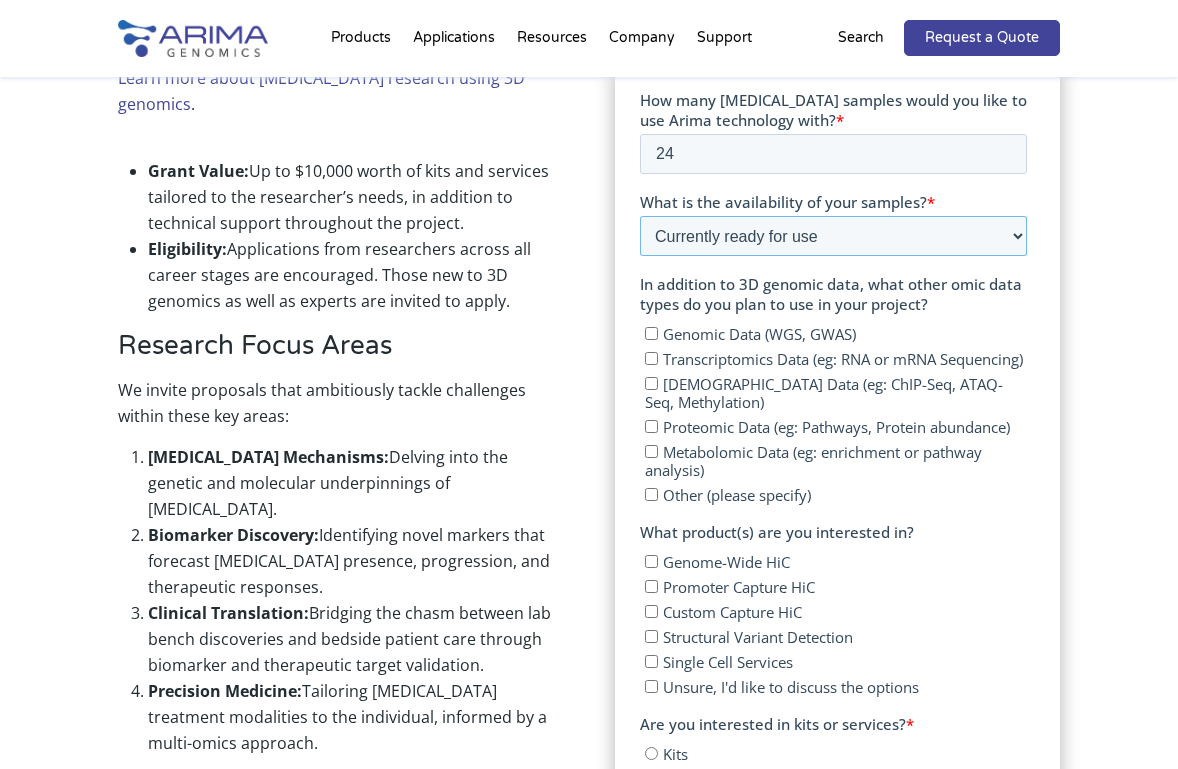 scroll, scrollTop: 982, scrollLeft: 0, axis: vertical 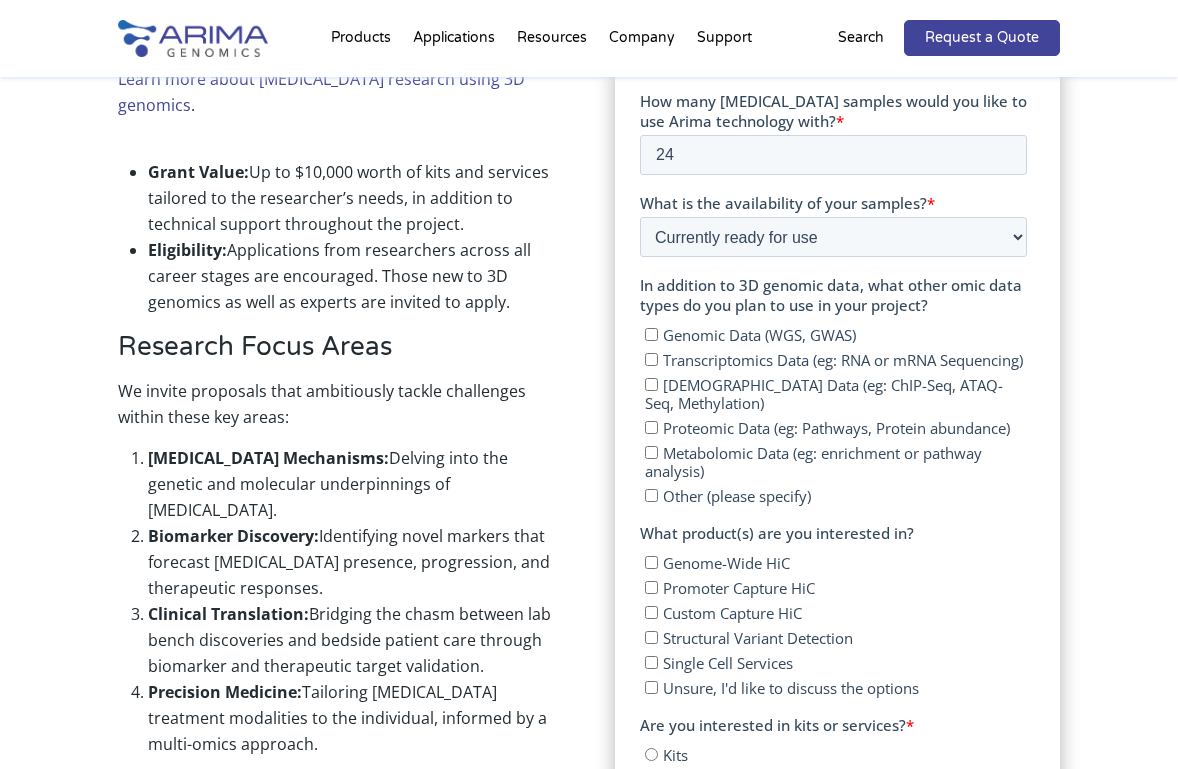 click on "Genomic Data (WGS, GWAS)" at bounding box center [650, 335] 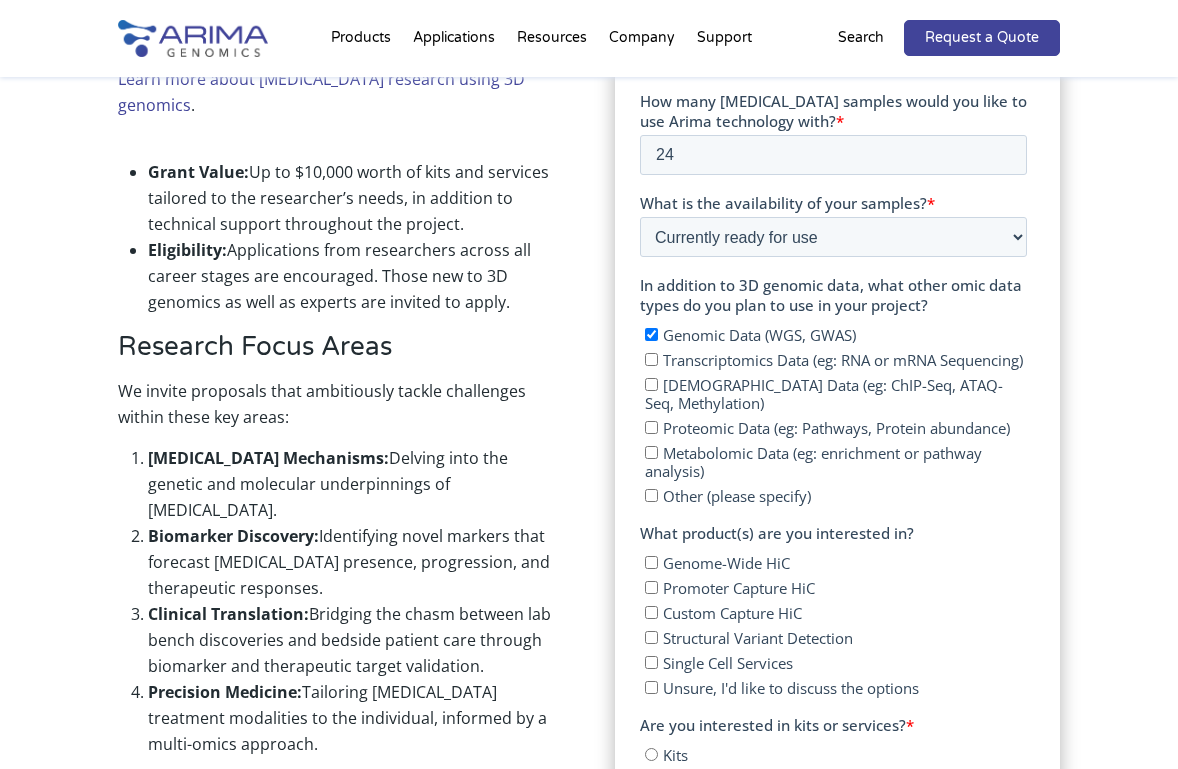 click on "Transcriptomics Data (eg: RNA or mRNA Sequencing)" at bounding box center (650, 360) 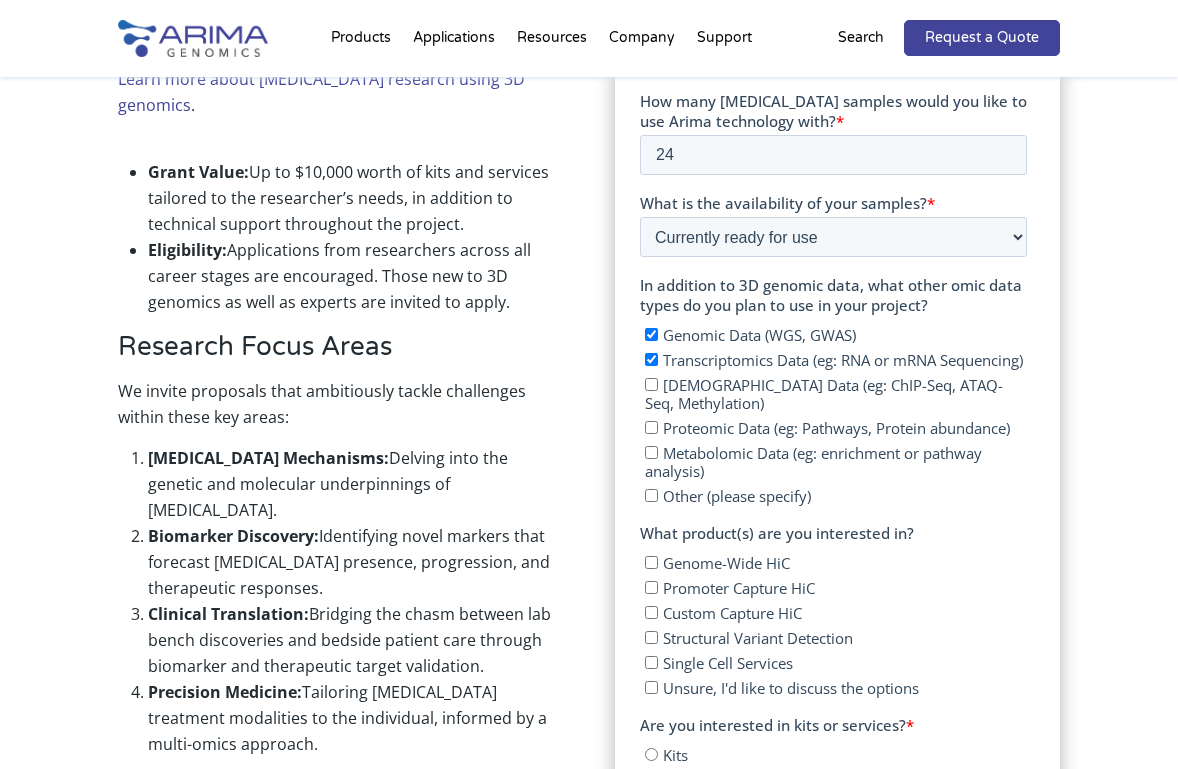click on "Epigenomic Data (eg: ChIP-Seq, ATAQ-Seq, Methylation)" at bounding box center [650, 385] 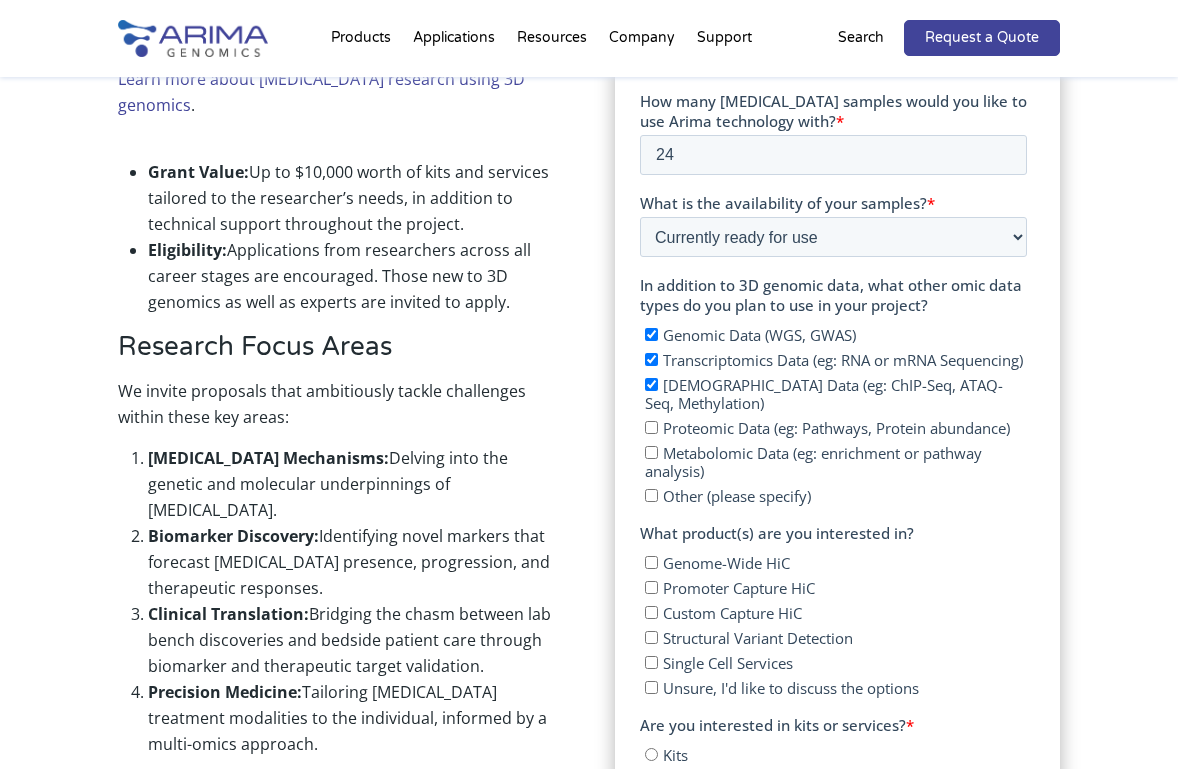 checkbox on "true" 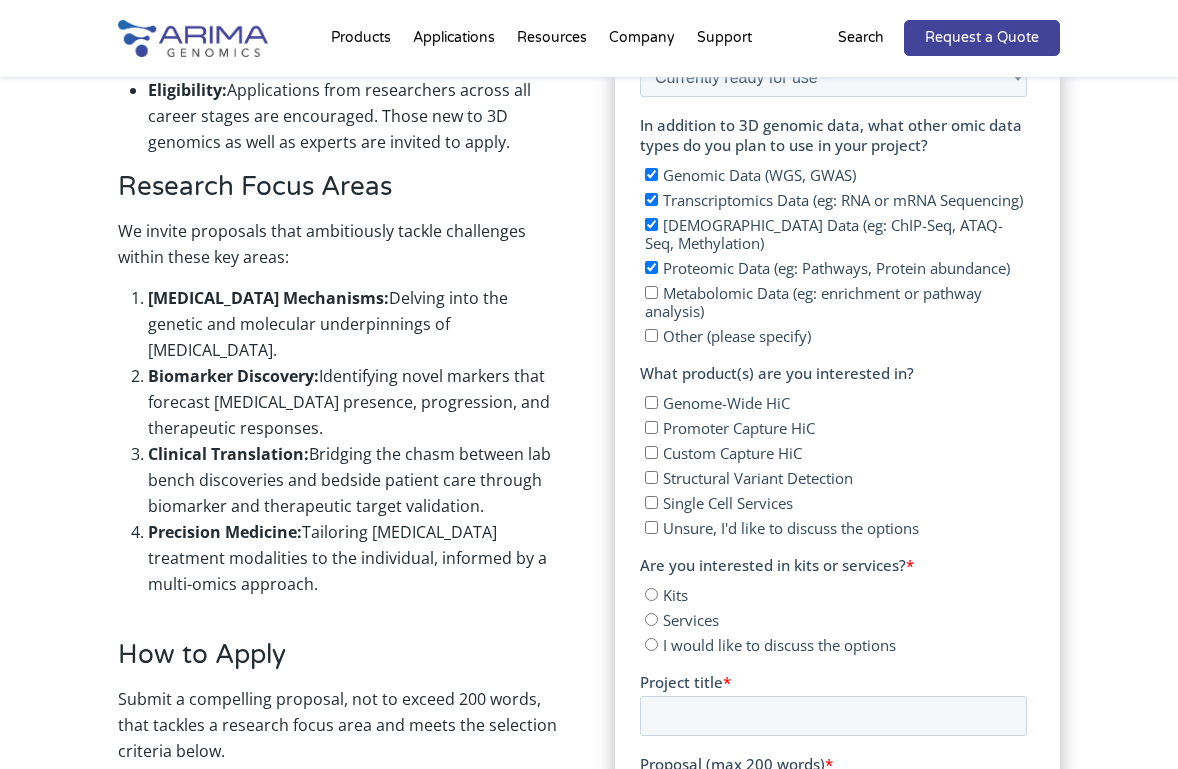 scroll, scrollTop: 1147, scrollLeft: 0, axis: vertical 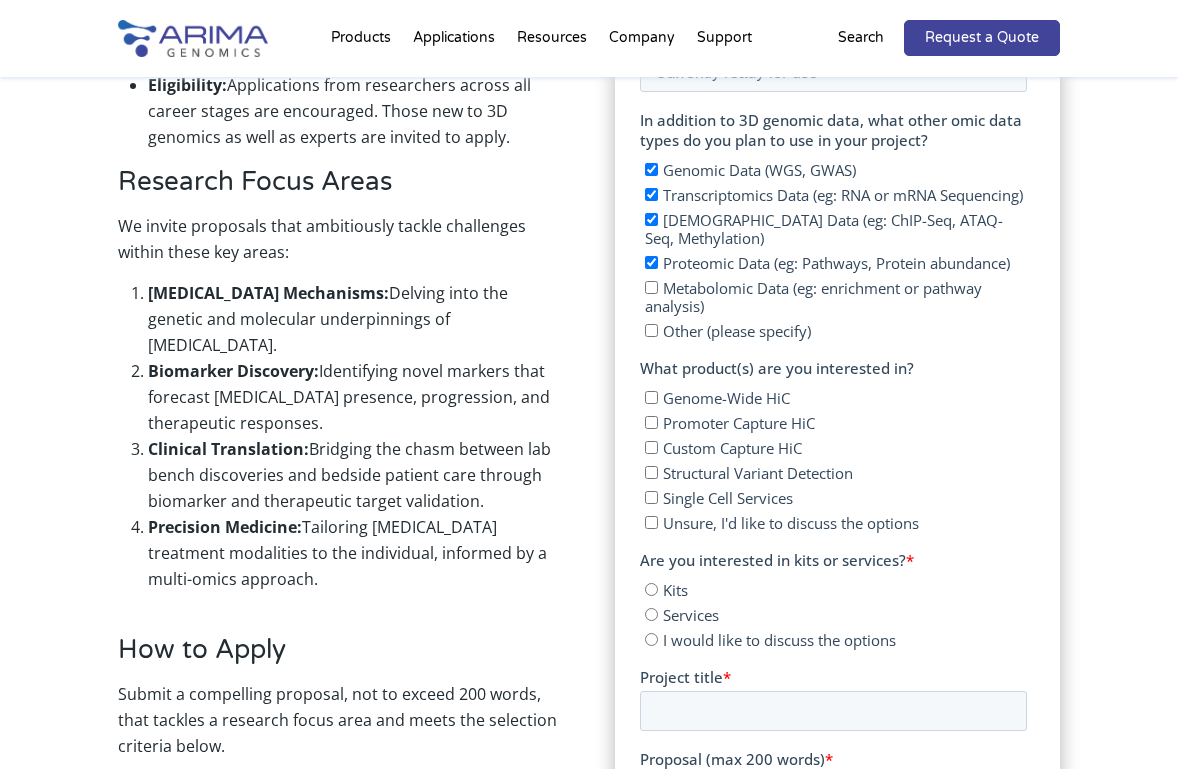 click on "Genome-Wide HiC" at bounding box center [650, 398] 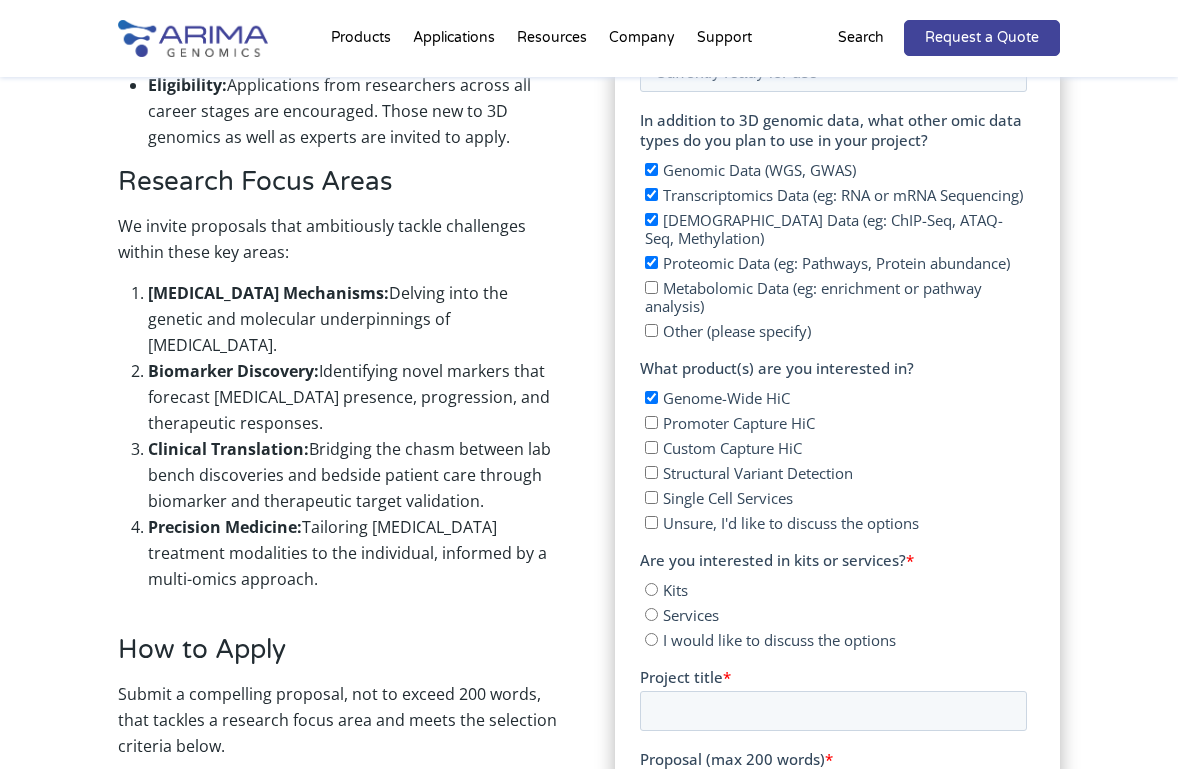 click on "Promoter Capture HiC" at bounding box center (650, 423) 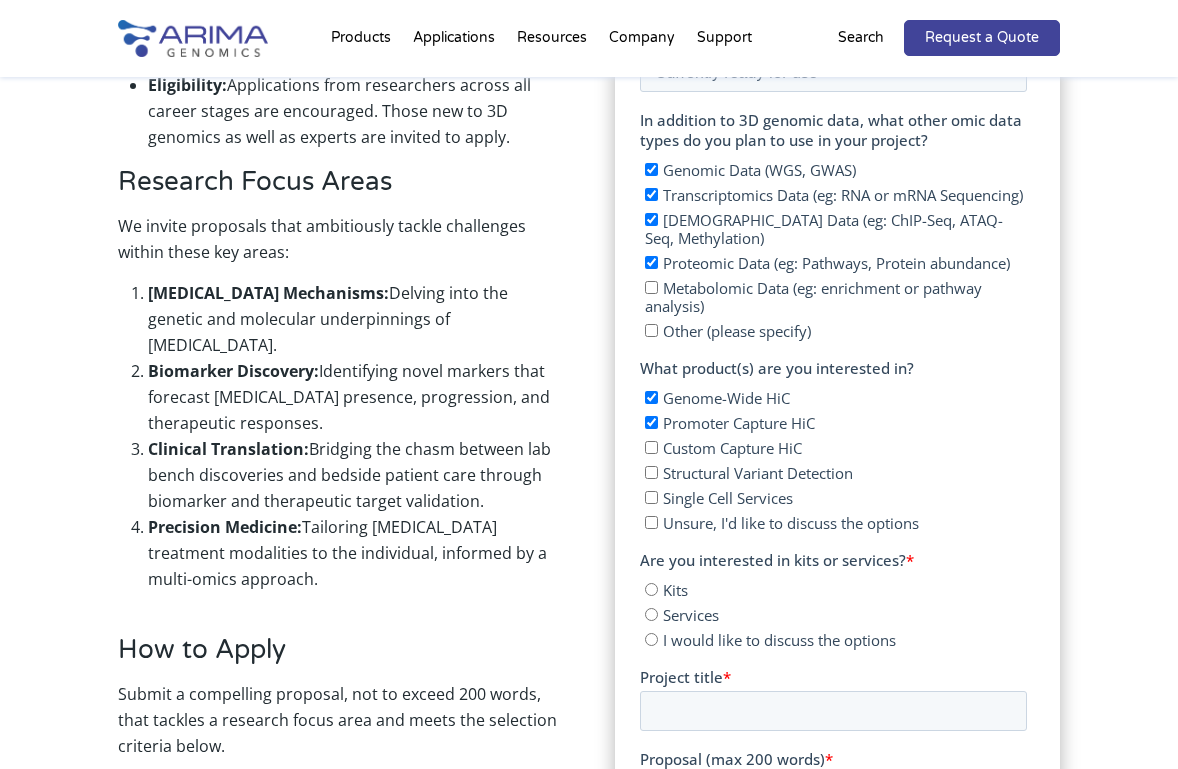 click on "Custom Capture HiC" at bounding box center (650, 448) 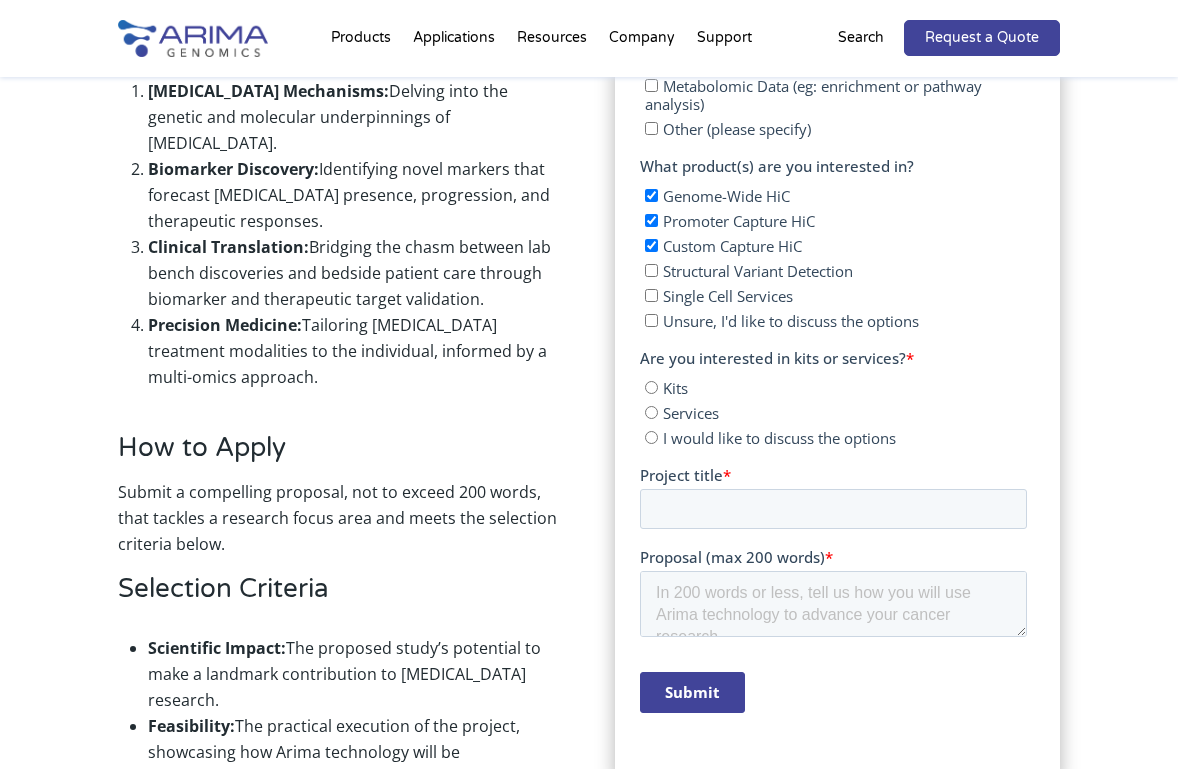 scroll, scrollTop: 1351, scrollLeft: 0, axis: vertical 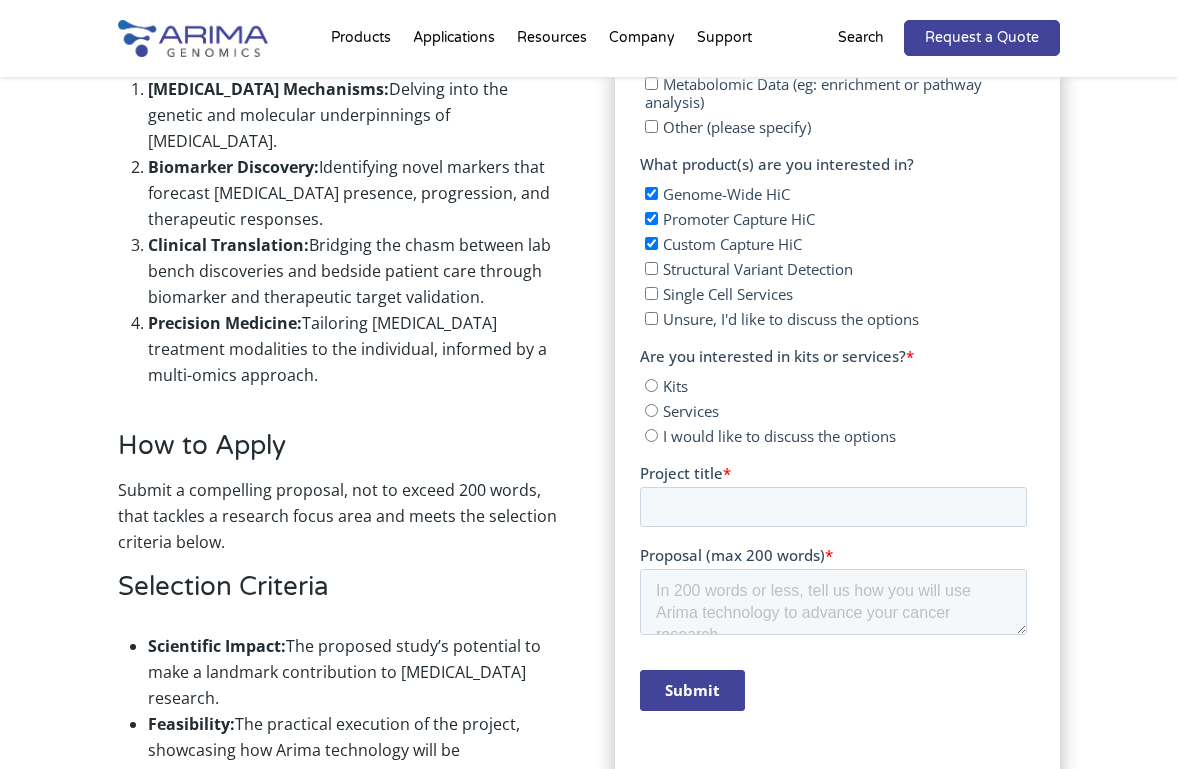 click on "Structural Variant Detection" at bounding box center (650, 269) 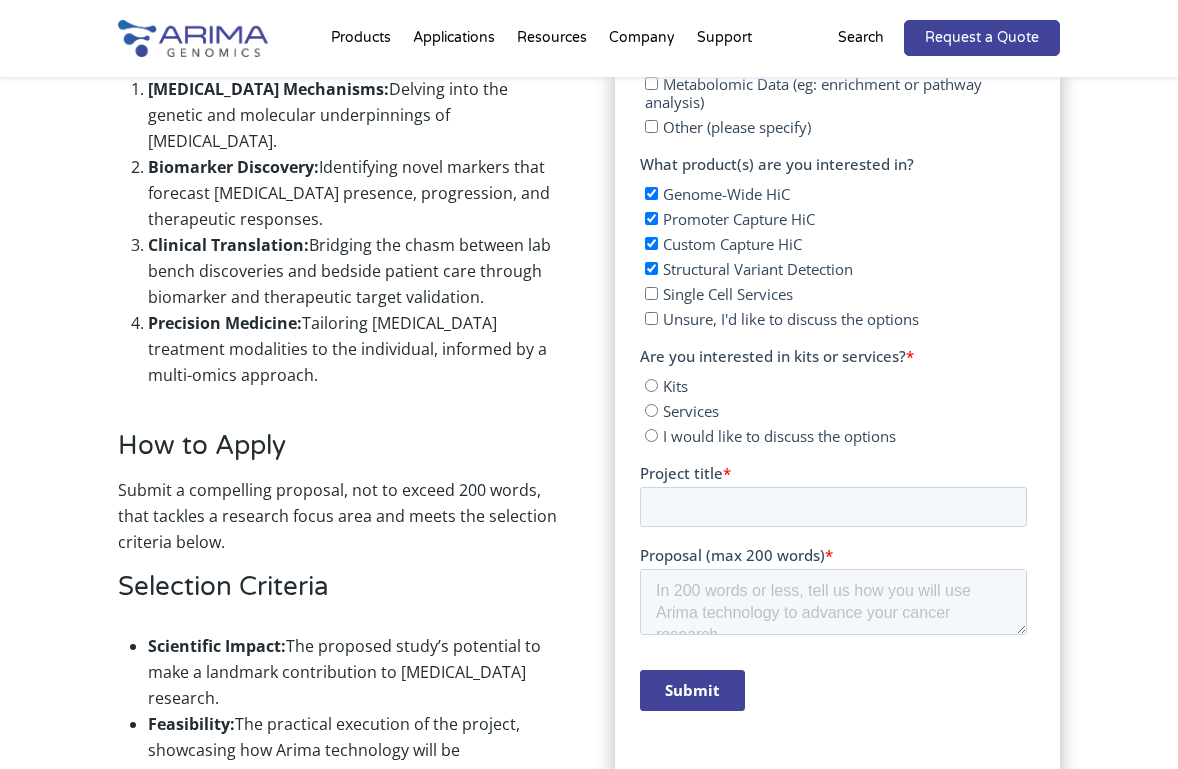 click on "Single Cell Services" at bounding box center (650, 294) 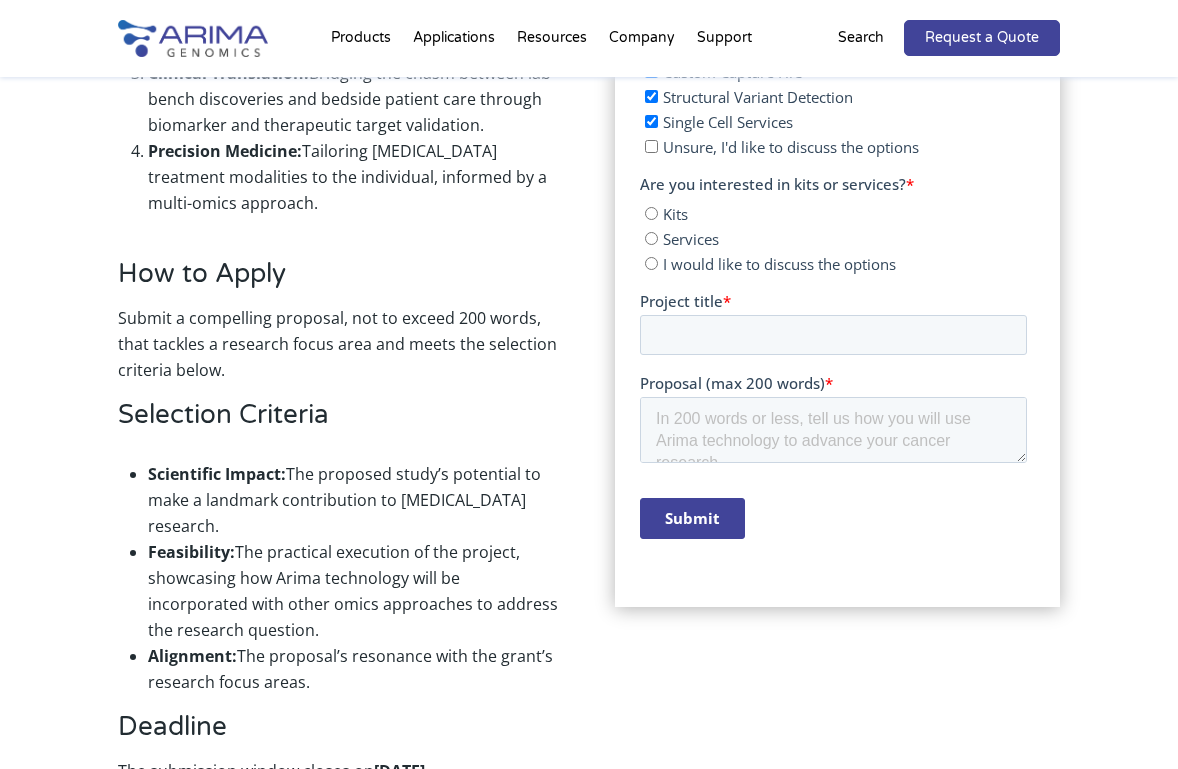 scroll, scrollTop: 1524, scrollLeft: 0, axis: vertical 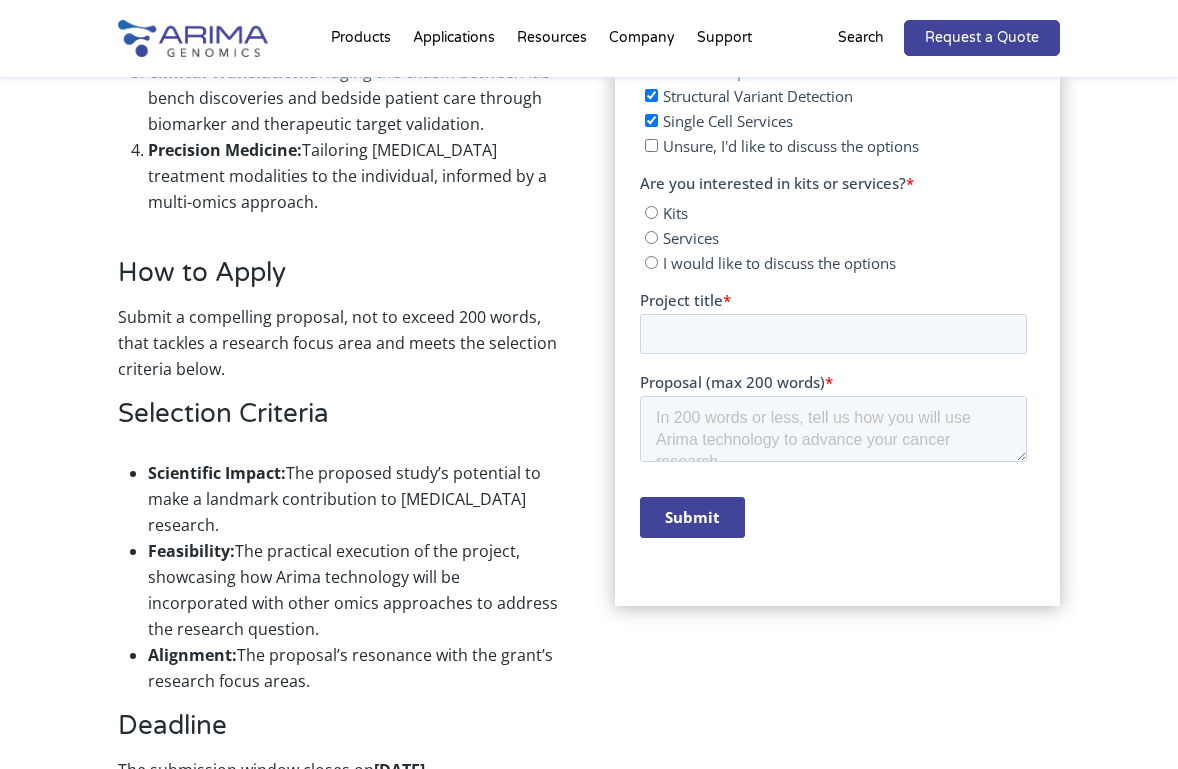 click on "Kits" at bounding box center [650, 213] 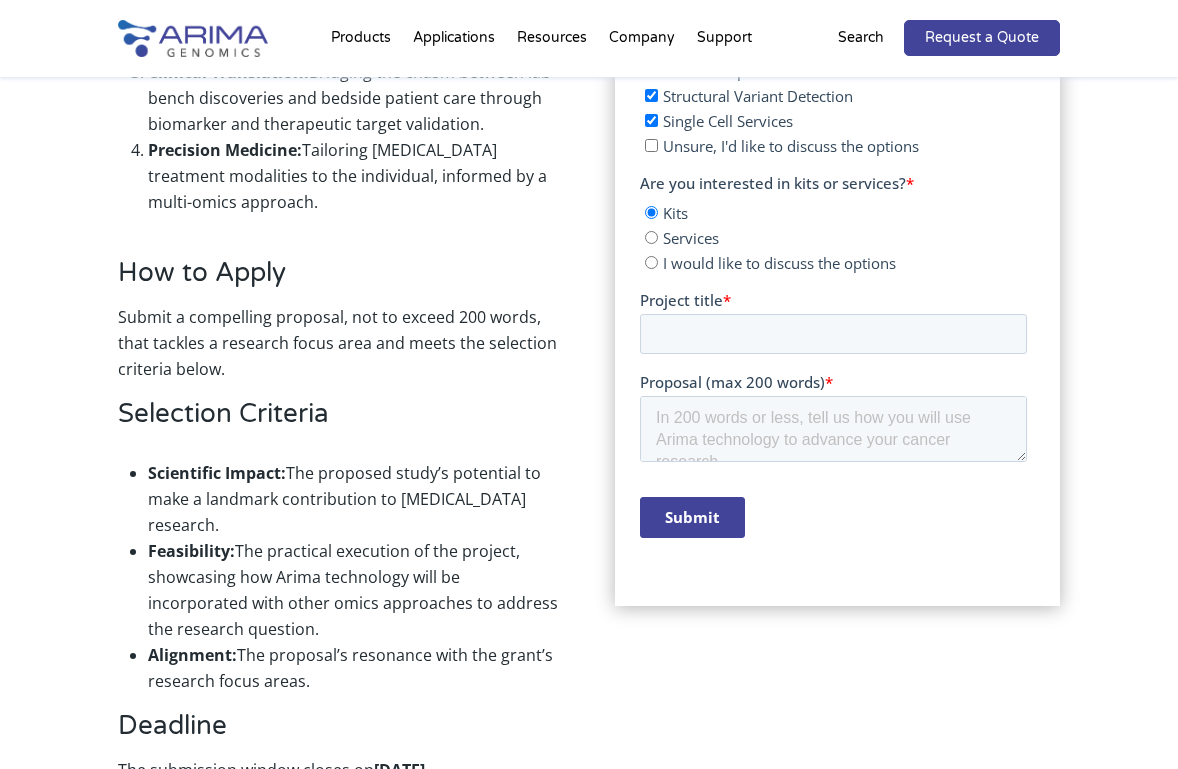 click on "Services" at bounding box center (650, 238) 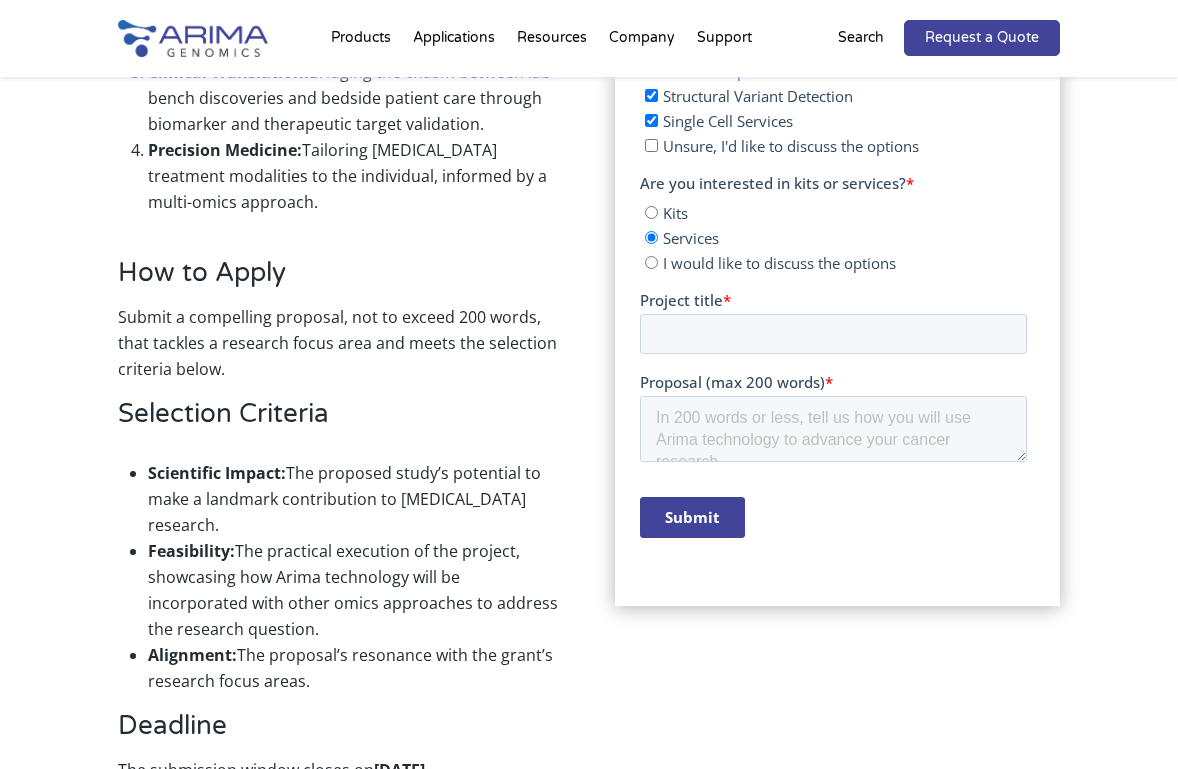 click on "I would like to discuss the options" at bounding box center (650, 263) 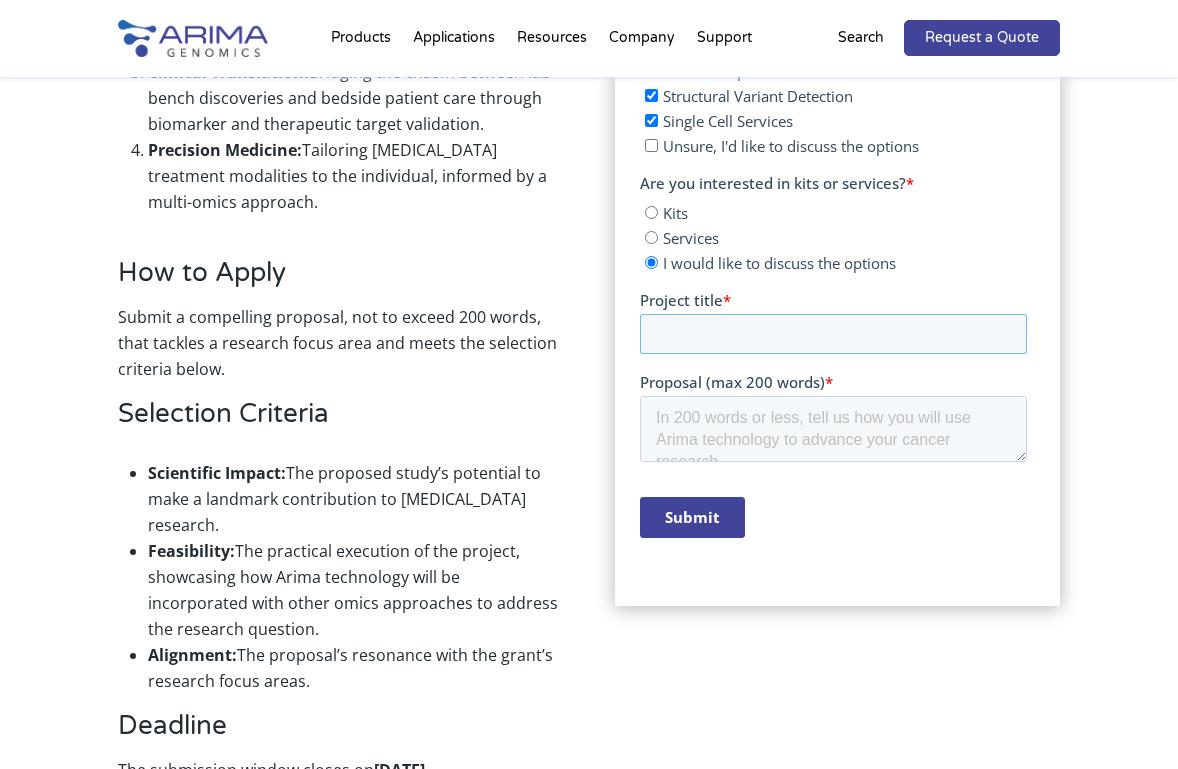 click on "Project title *" at bounding box center [832, 335] 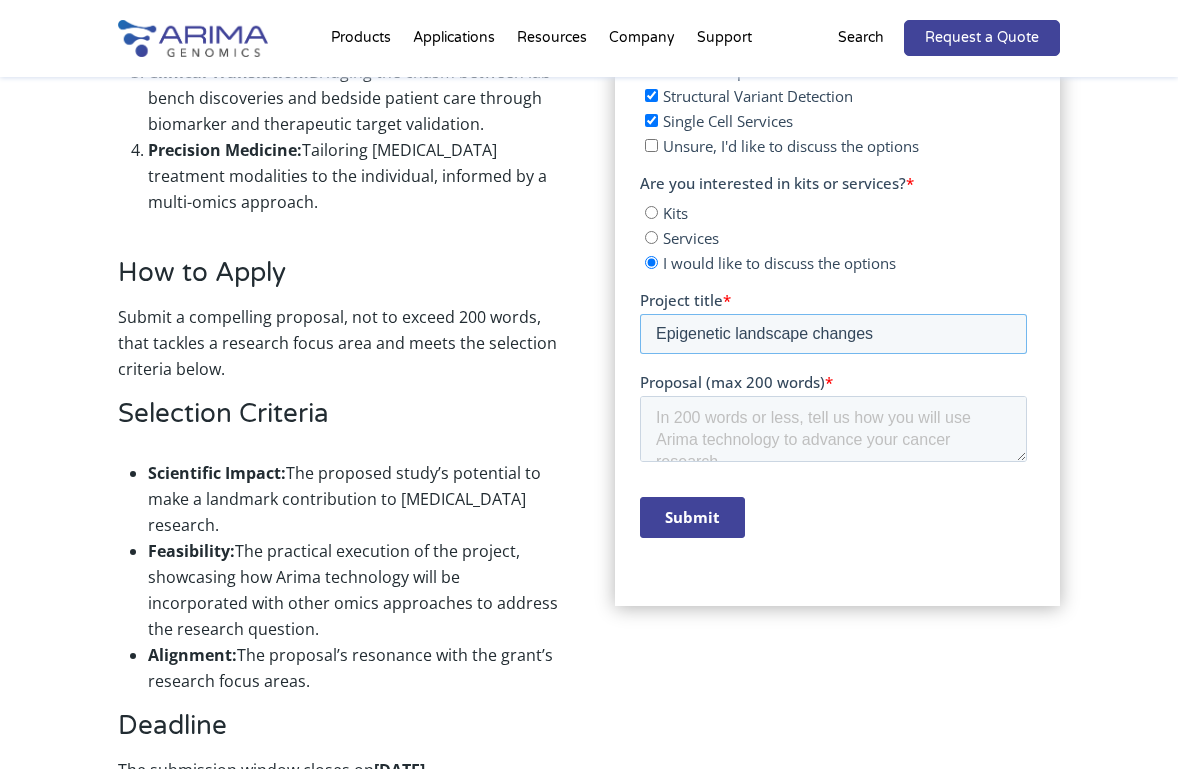 click on "Epigenetic landscape changes" at bounding box center (832, 335) 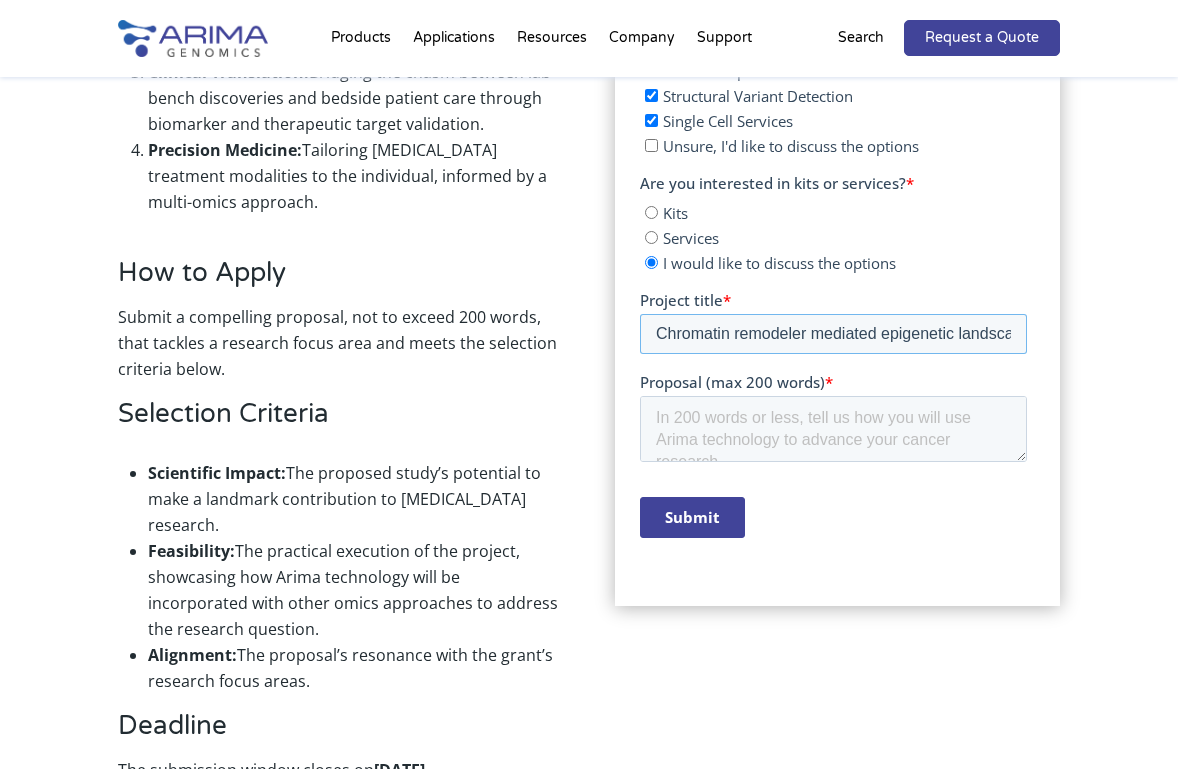 click on "Chromatin remodeler mediated epigenetic landscape changes" at bounding box center [832, 335] 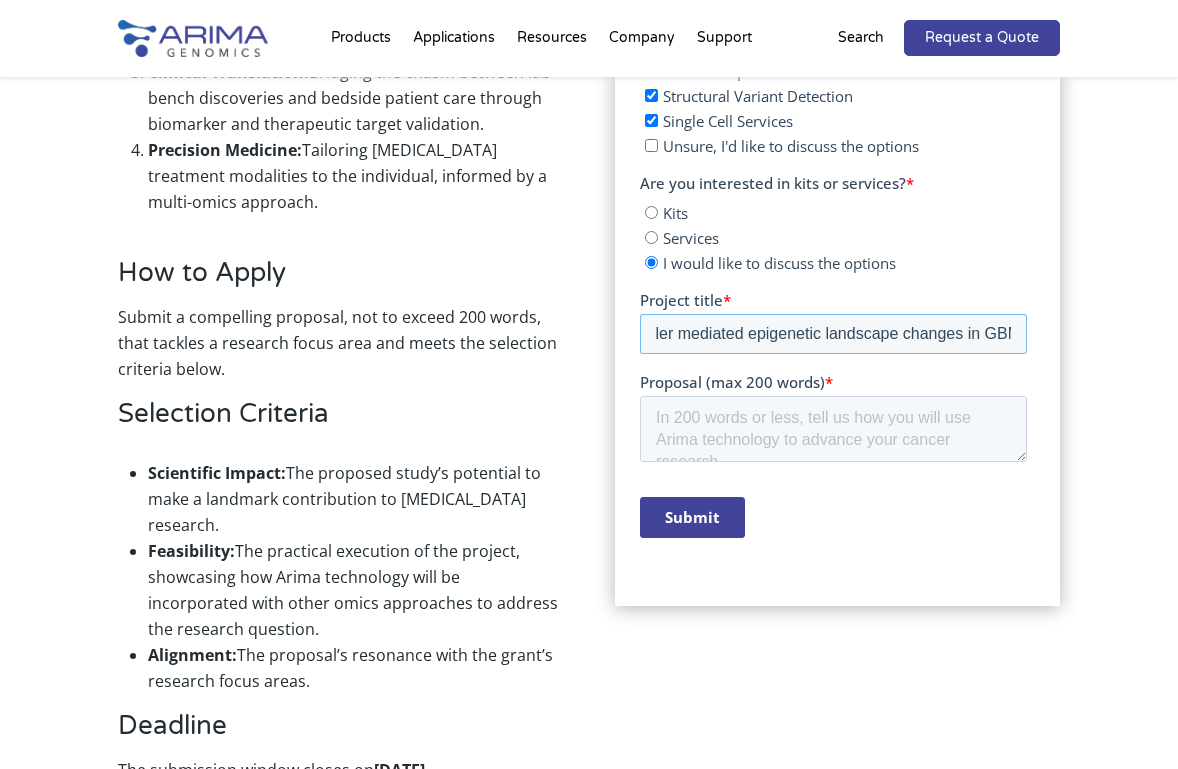 scroll, scrollTop: 0, scrollLeft: 147, axis: horizontal 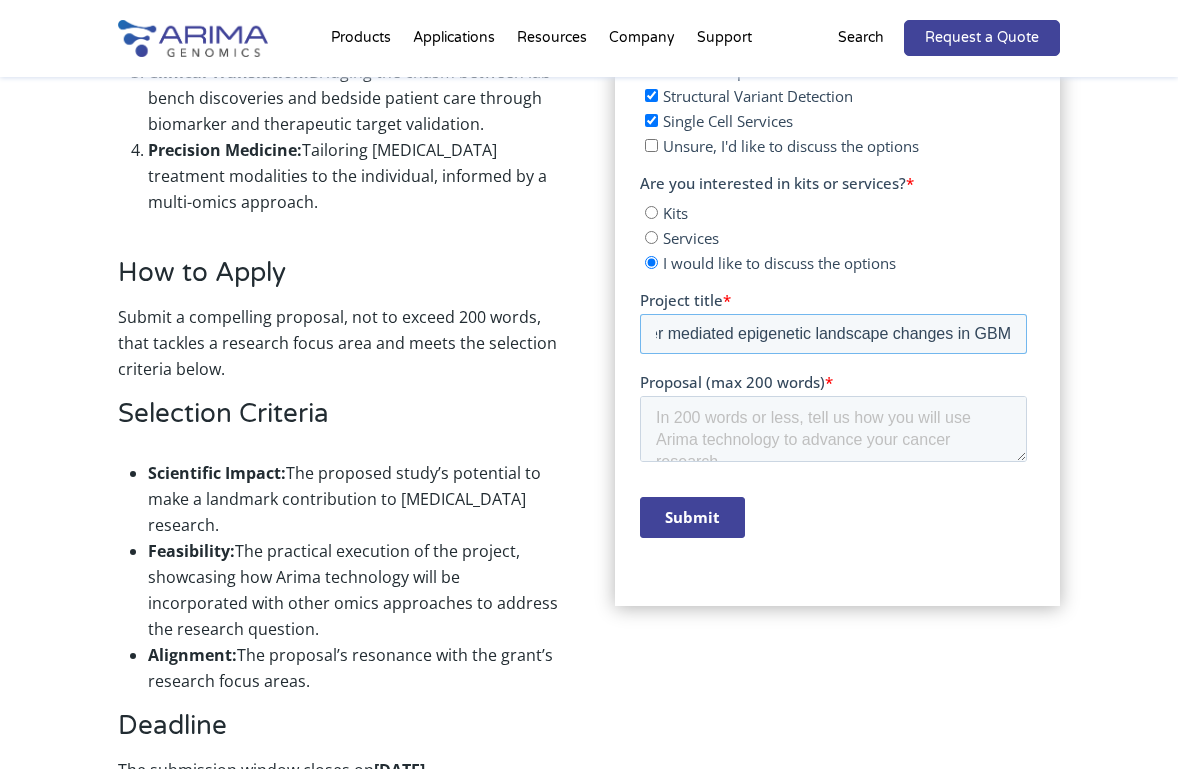 type on "Chromatin remodeler mediated epigenetic landscape changes in GBM" 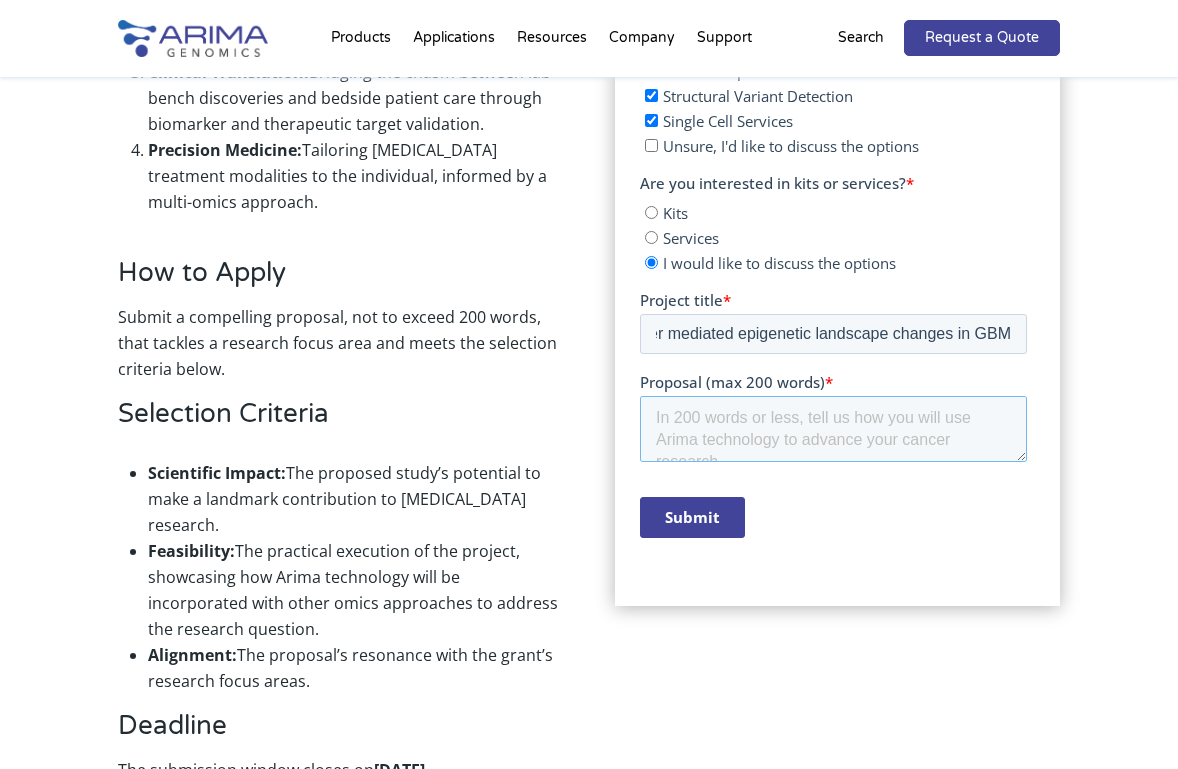 scroll, scrollTop: 0, scrollLeft: 0, axis: both 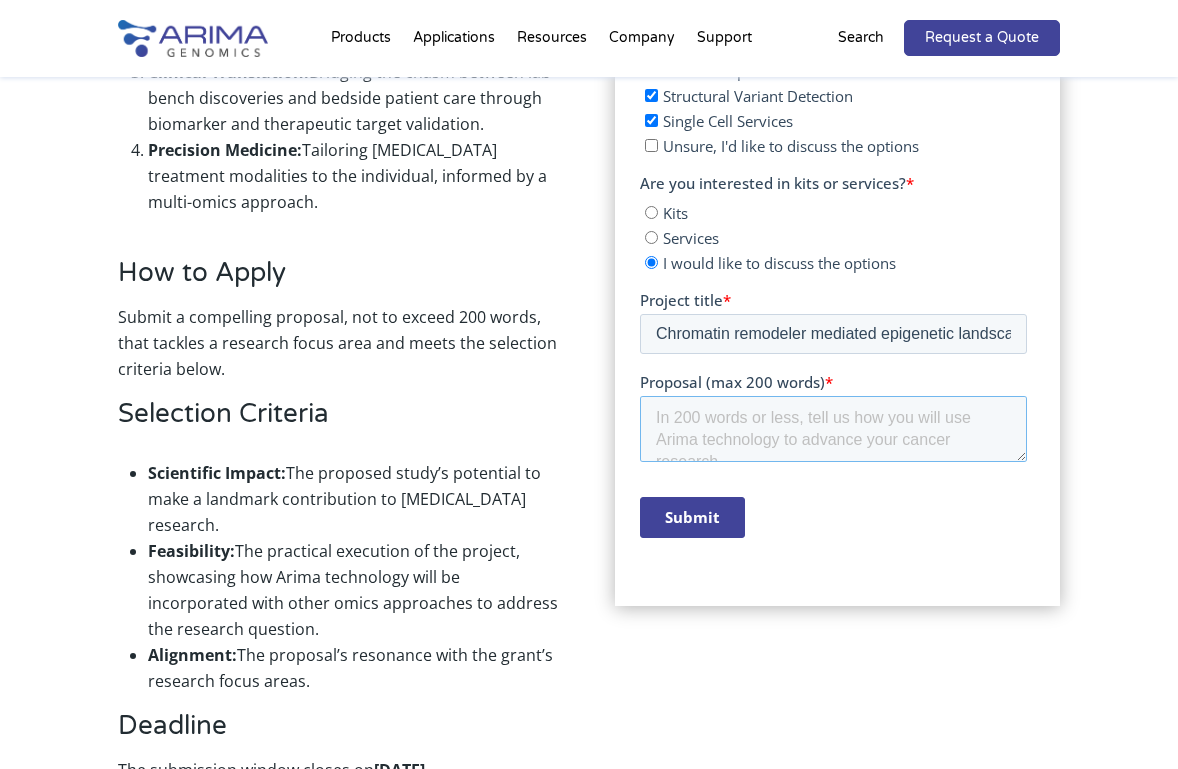 click on "Proposal (max 200 words) *" at bounding box center (832, 430) 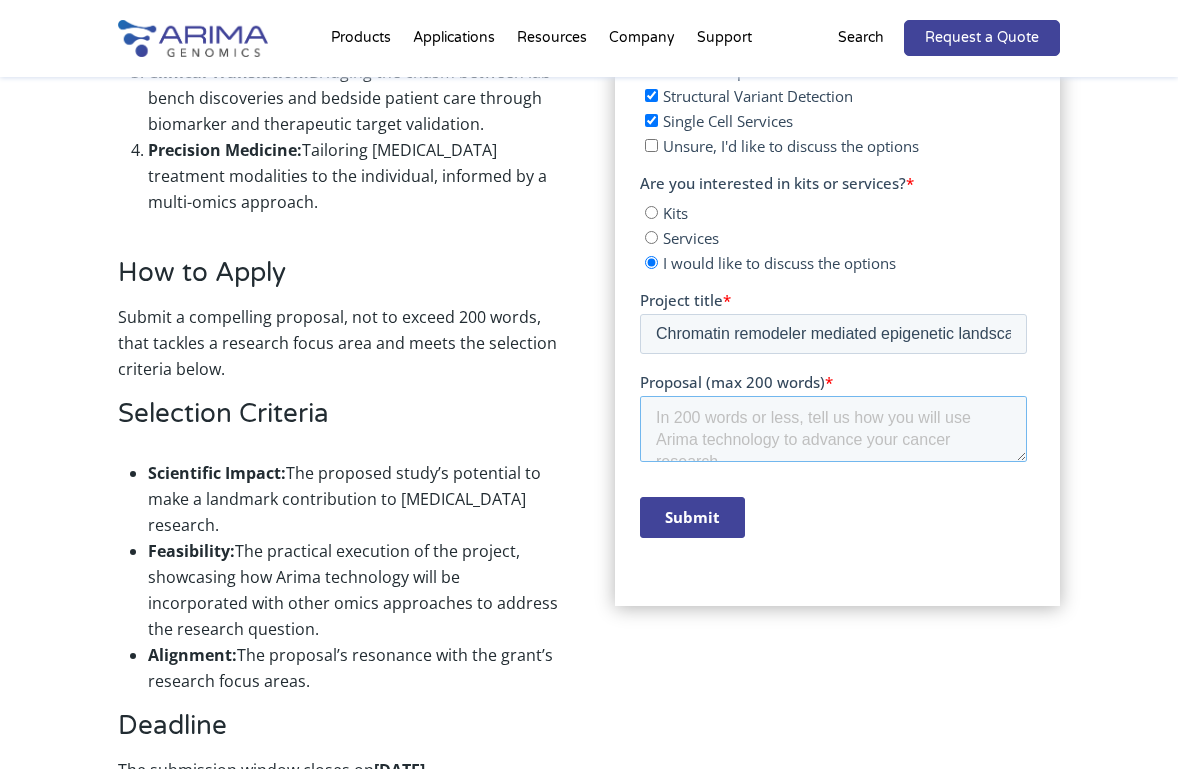 paste on "Chromatin remodeling not only controls DNA accessibility but also shapes the three-dimensional (3D) structure of the genome, which is essential for precise gene regulation. In normal cells, chromatin is organized into structures like topologically associating domains (TADs) and loops that bring regulatory elements into close proximity. This architecture ensures that genes are turned on or off at the right time and place. In cancer, however, mutations in chromatin remodeling factors and structural proteins can disrupt this 3D organization, leading to widespread gene misregulation. In glioblastoma (GBM), such disruptions promote stem-like cell states and resistance to treatment.
Our lab studies two major chromatin remodeling complexes—EP400 and NuRD. Our preliminary data show that both complexes are critical for maintaining normal gene expression and that their dysfunction leads to broad epigenetic changes and activation of cancer-related genes. However, how they influence 3D genome structure remains poorly..." 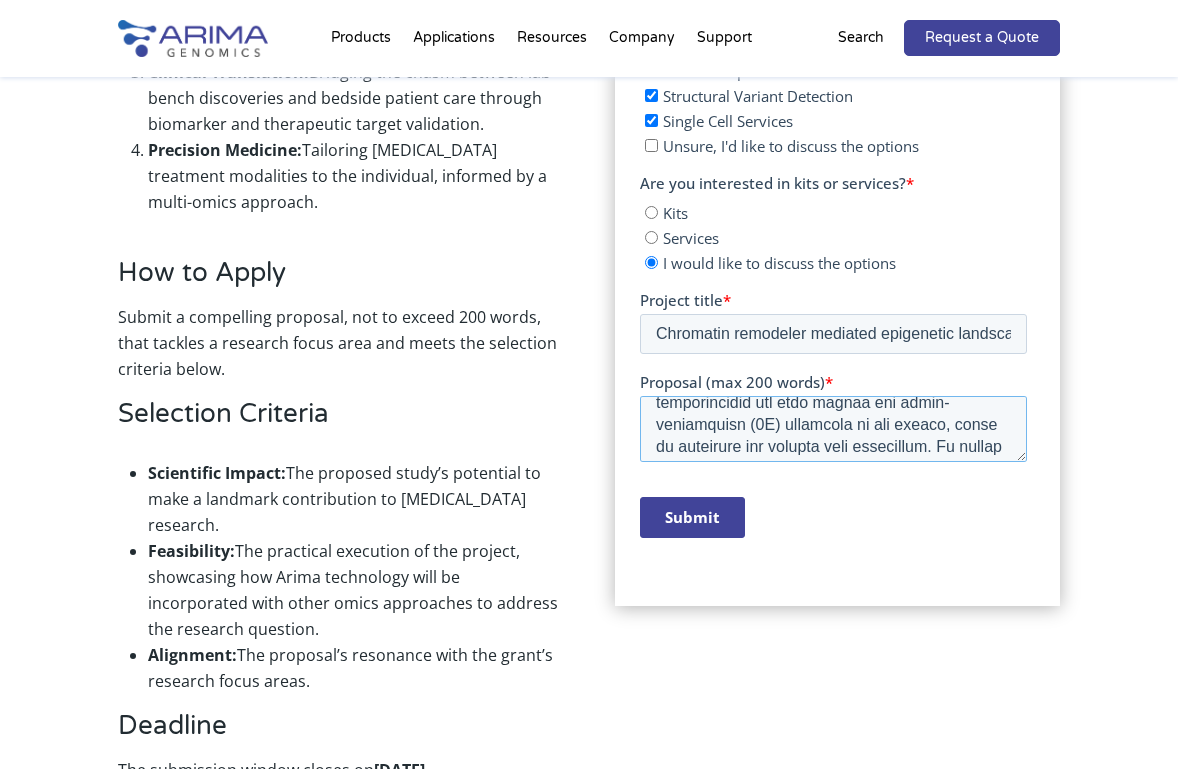 scroll, scrollTop: 0, scrollLeft: 0, axis: both 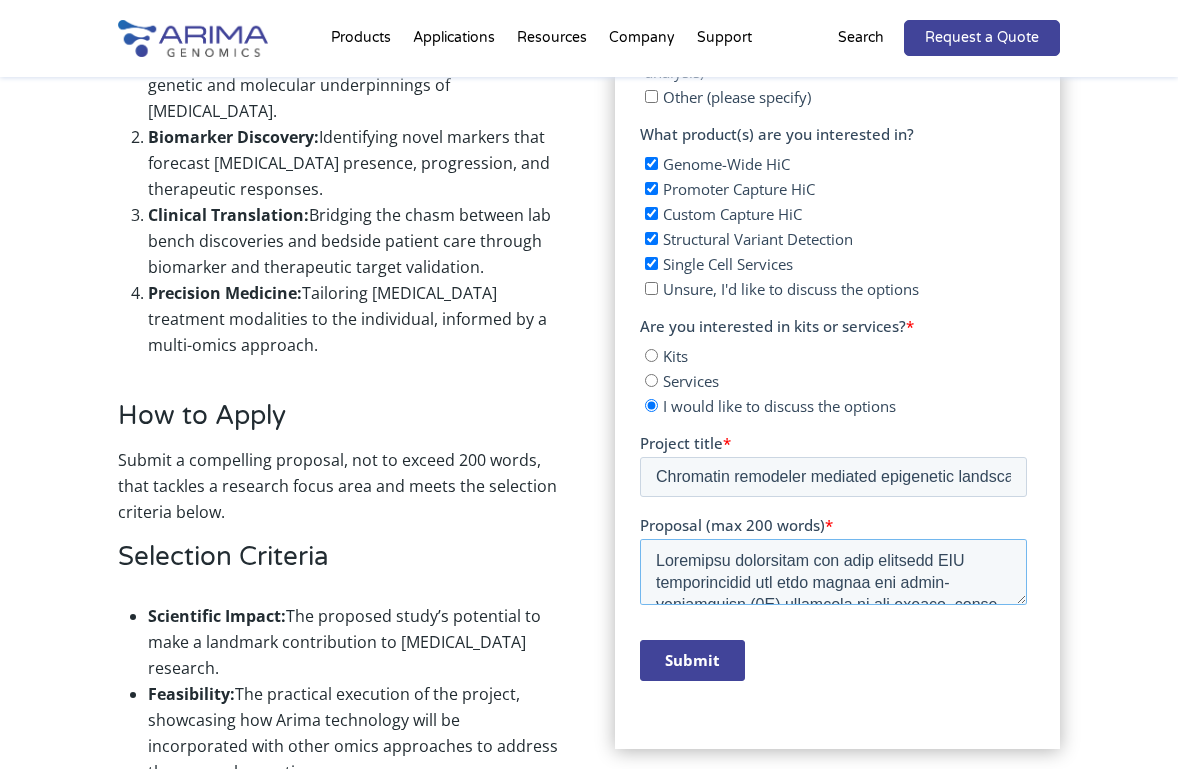 type on "Chromatin remodeling not only controls DNA accessibility but also shapes the three-dimensional (3D) structure of the genome, which is essential for precise gene regulation. In normal cells, chromatin is organized into structures like topologically associating domains (TADs) and loops that bring regulatory elements into close proximity. This architecture ensures that genes are turned on or off at the right time and place. In cancer, however, mutations in chromatin remodeling factors and structural proteins can disrupt this 3D organization, leading to widespread gene misregulation. In glioblastoma (GBM), such disruptions promote stem-like cell states and resistance to treatment.
Our lab studies two major chromatin remodeling complexes—EP400 and NuRD. Our preliminary data show that both complexes are critical for maintaining normal gene expression and that their dysfunction leads to broad epigenetic changes and activation of cancer-related genes. However, how they influence 3D genome structure remains poorly..." 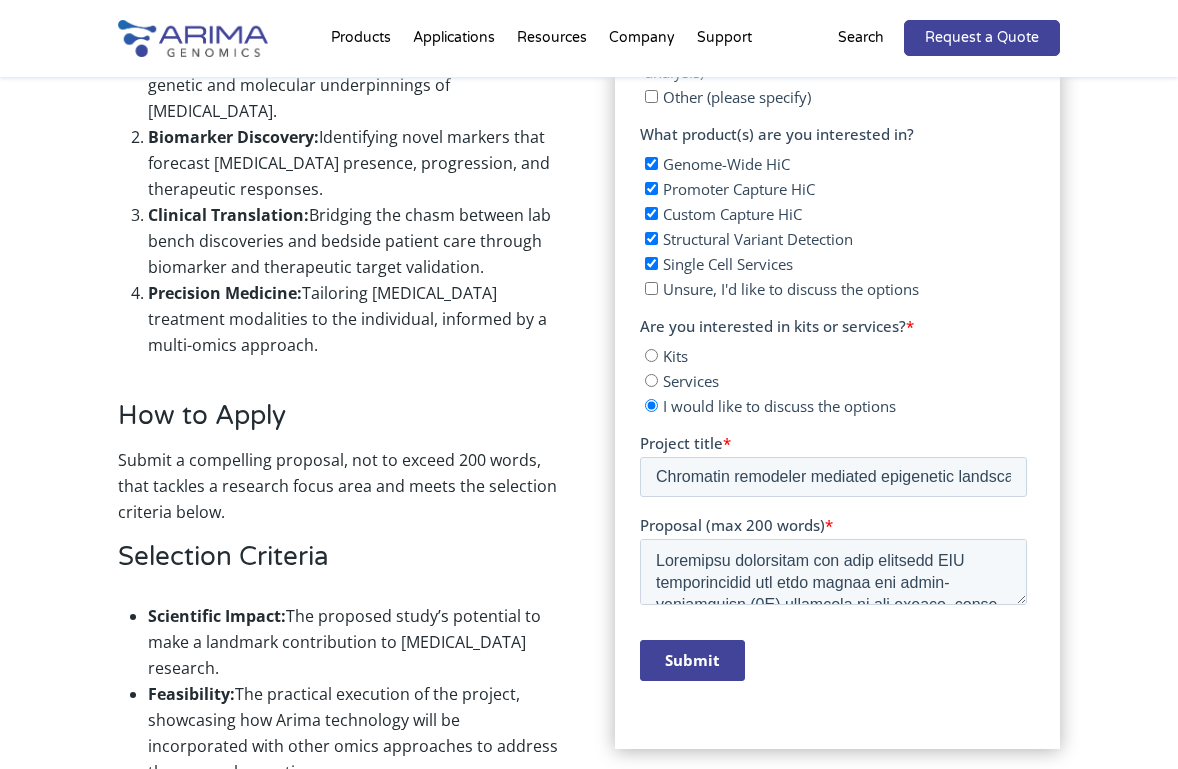 click on "Submit" at bounding box center (691, 661) 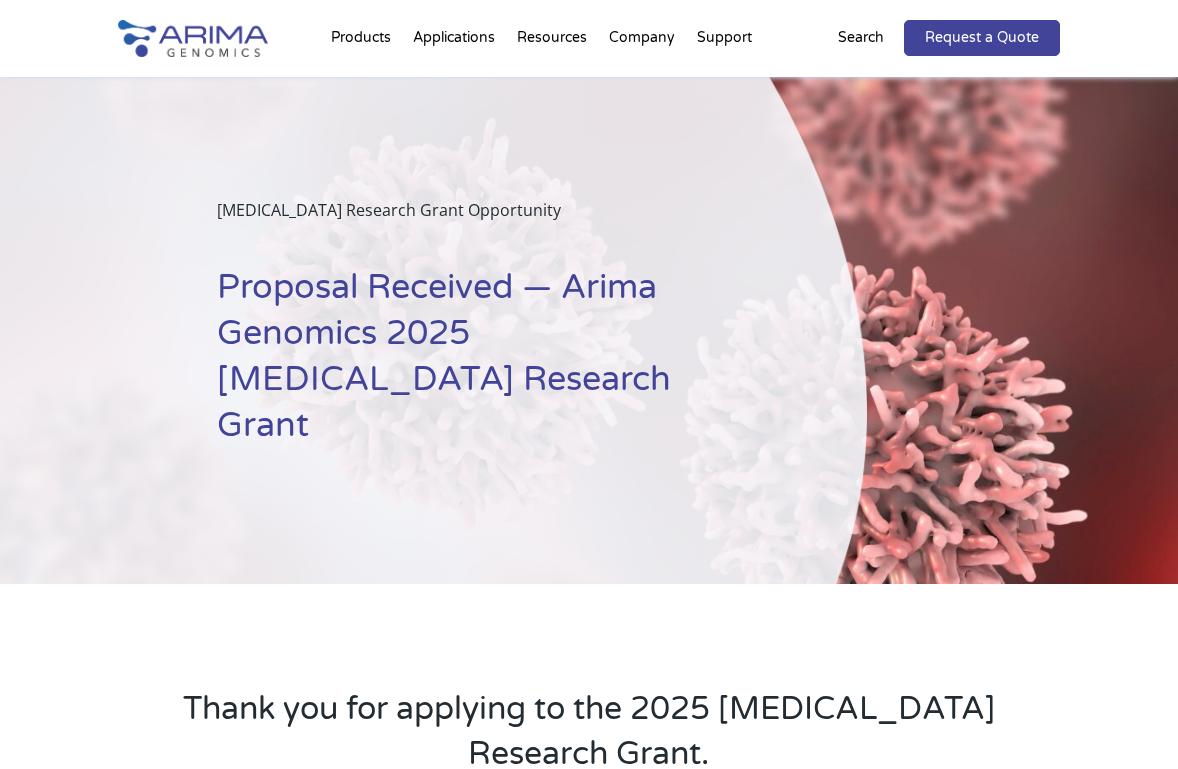 scroll, scrollTop: 0, scrollLeft: 0, axis: both 